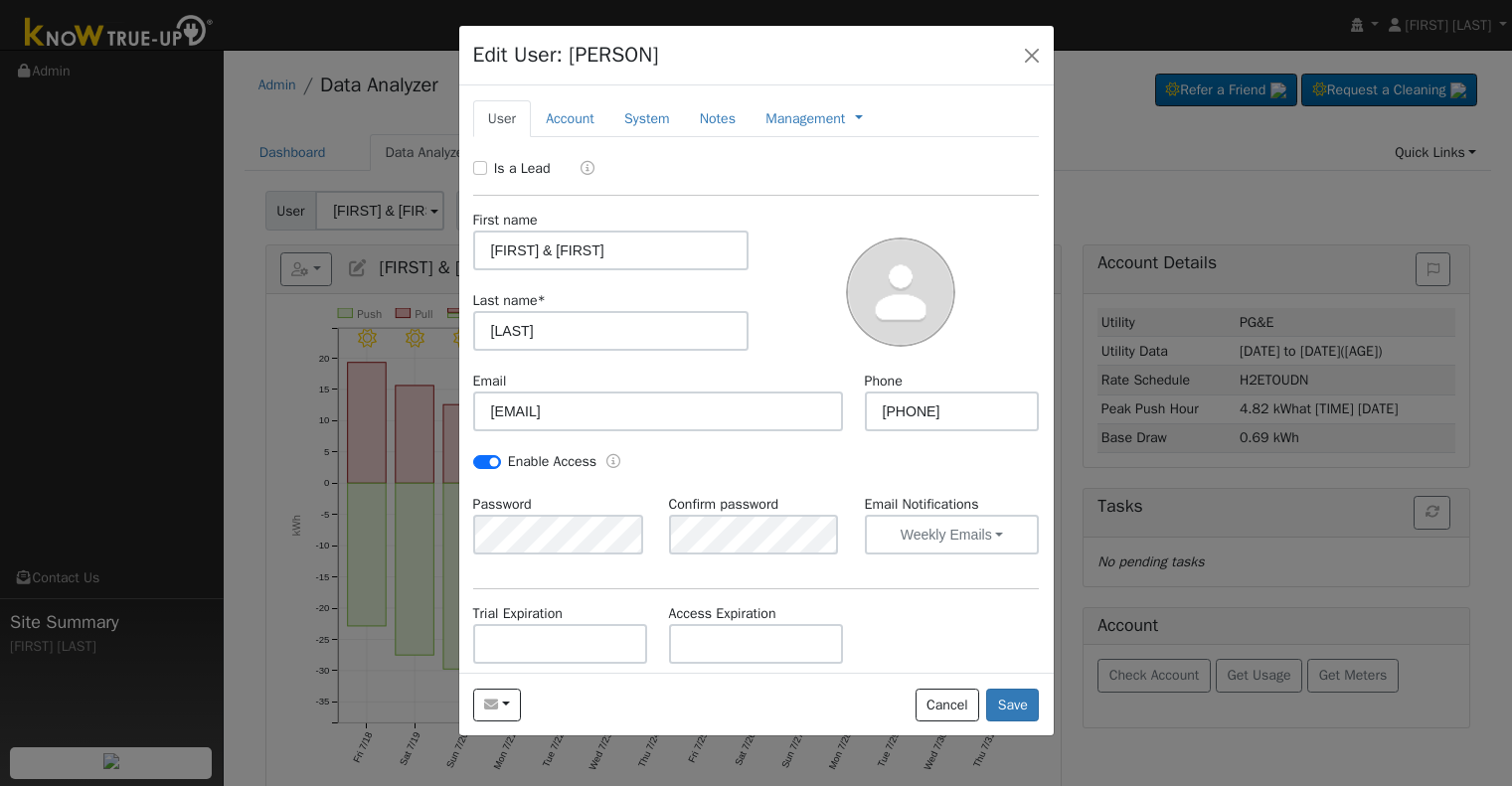 scroll, scrollTop: 0, scrollLeft: 0, axis: both 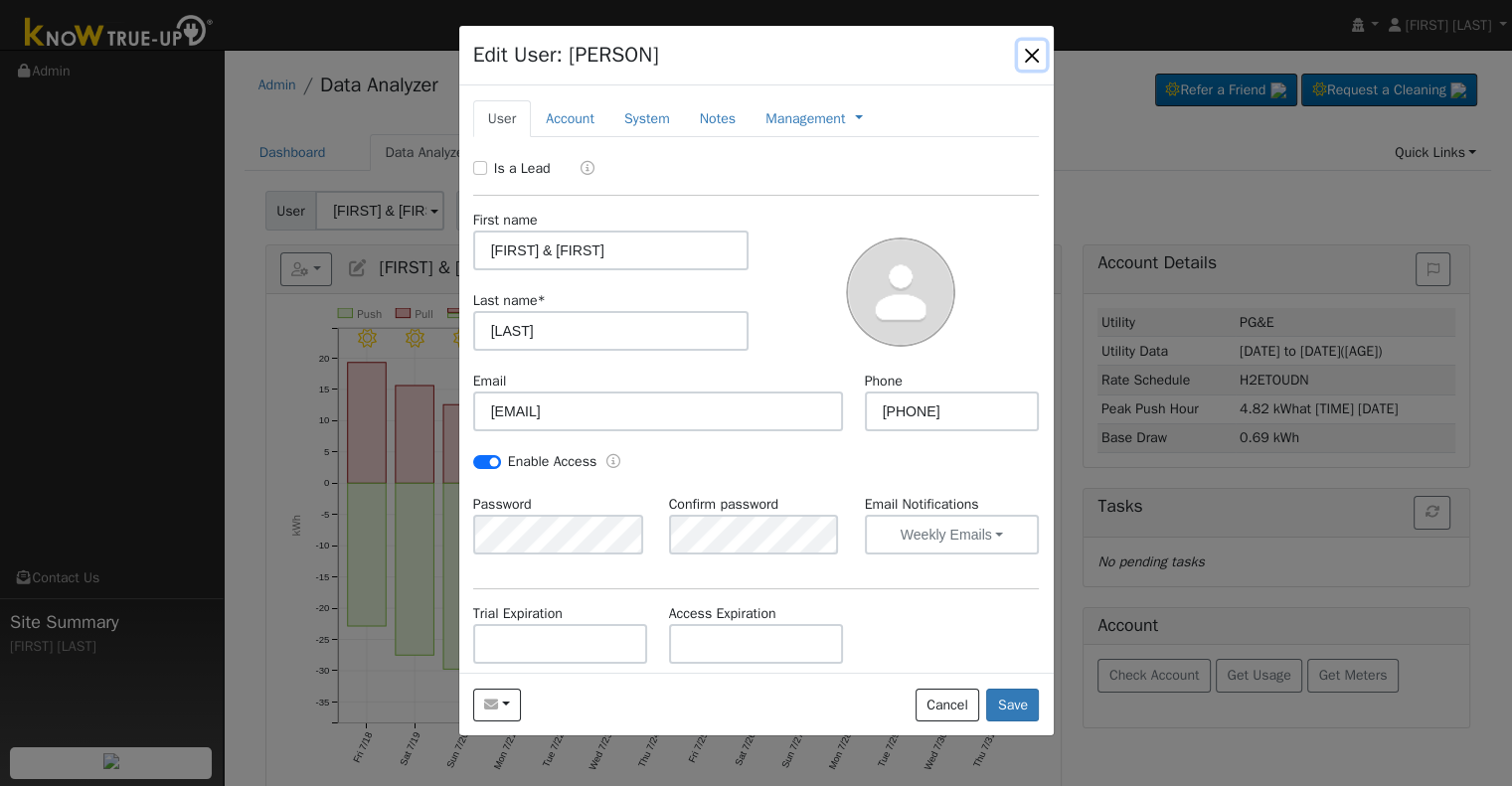 drag, startPoint x: 1029, startPoint y: 48, endPoint x: 787, endPoint y: 165, distance: 268.79918 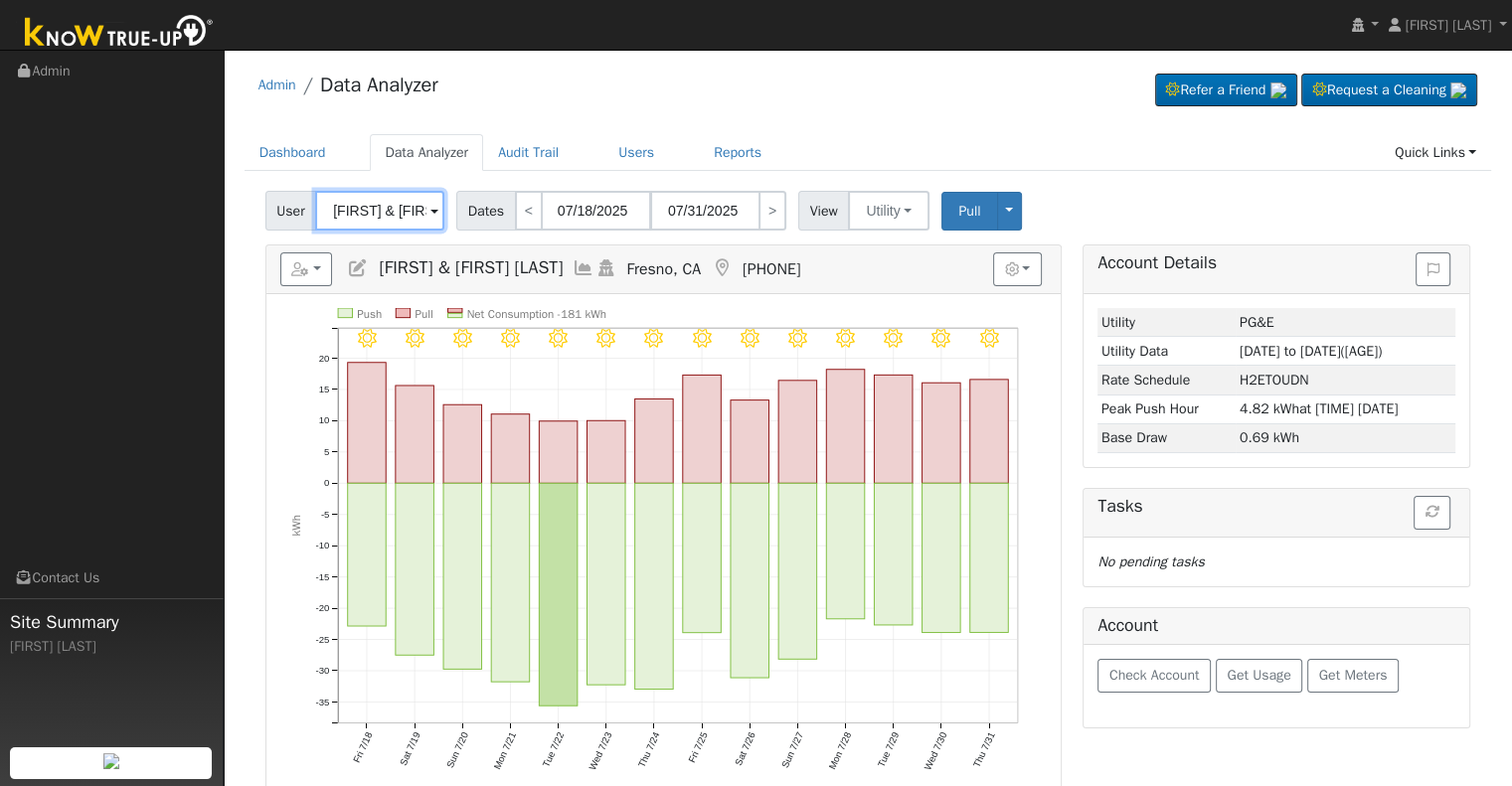 click on "[FIRST] & [FIRST] [LAST]" at bounding box center (380, 211) 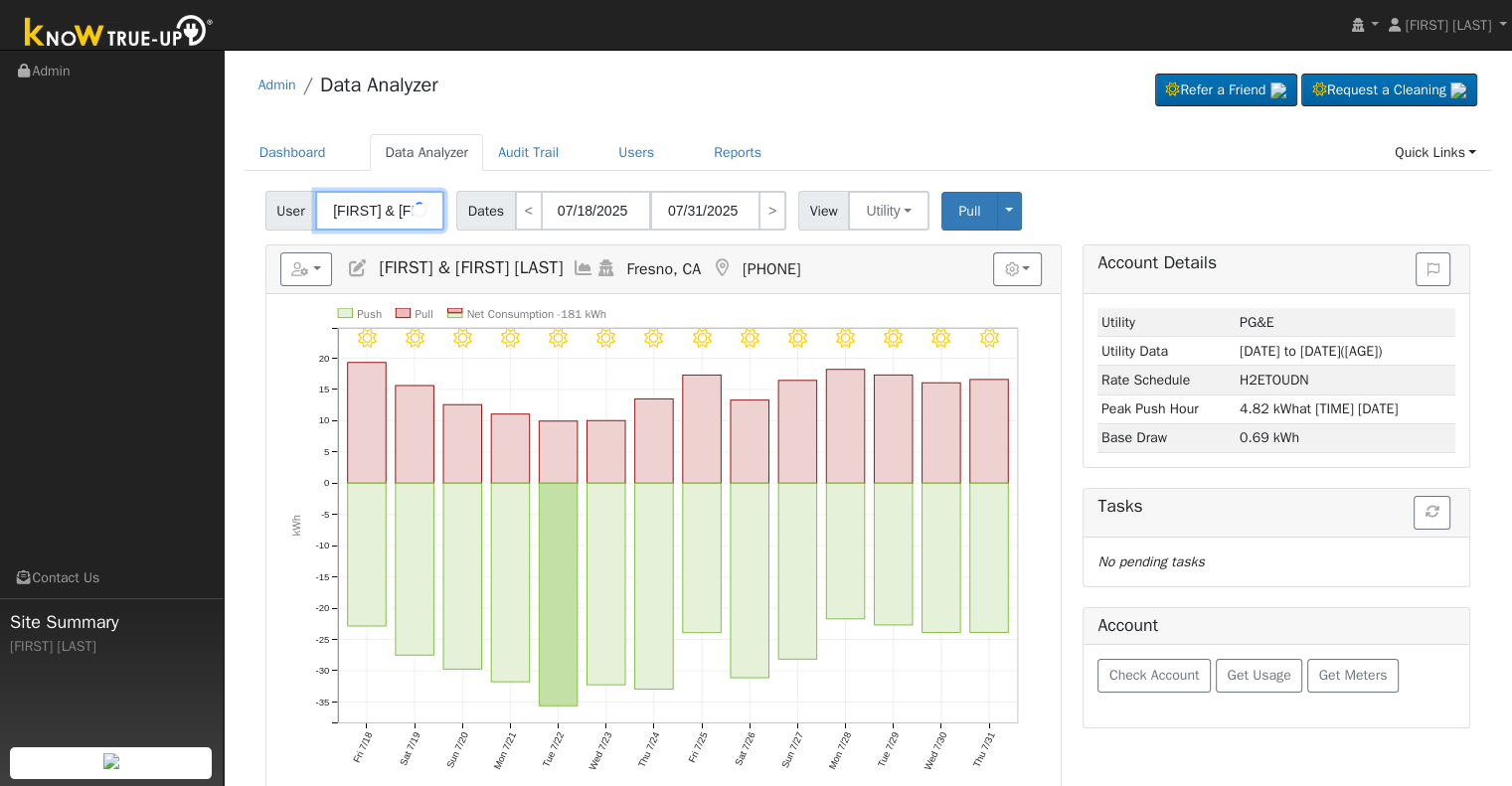 paste on "[LAST], [FIRST]" 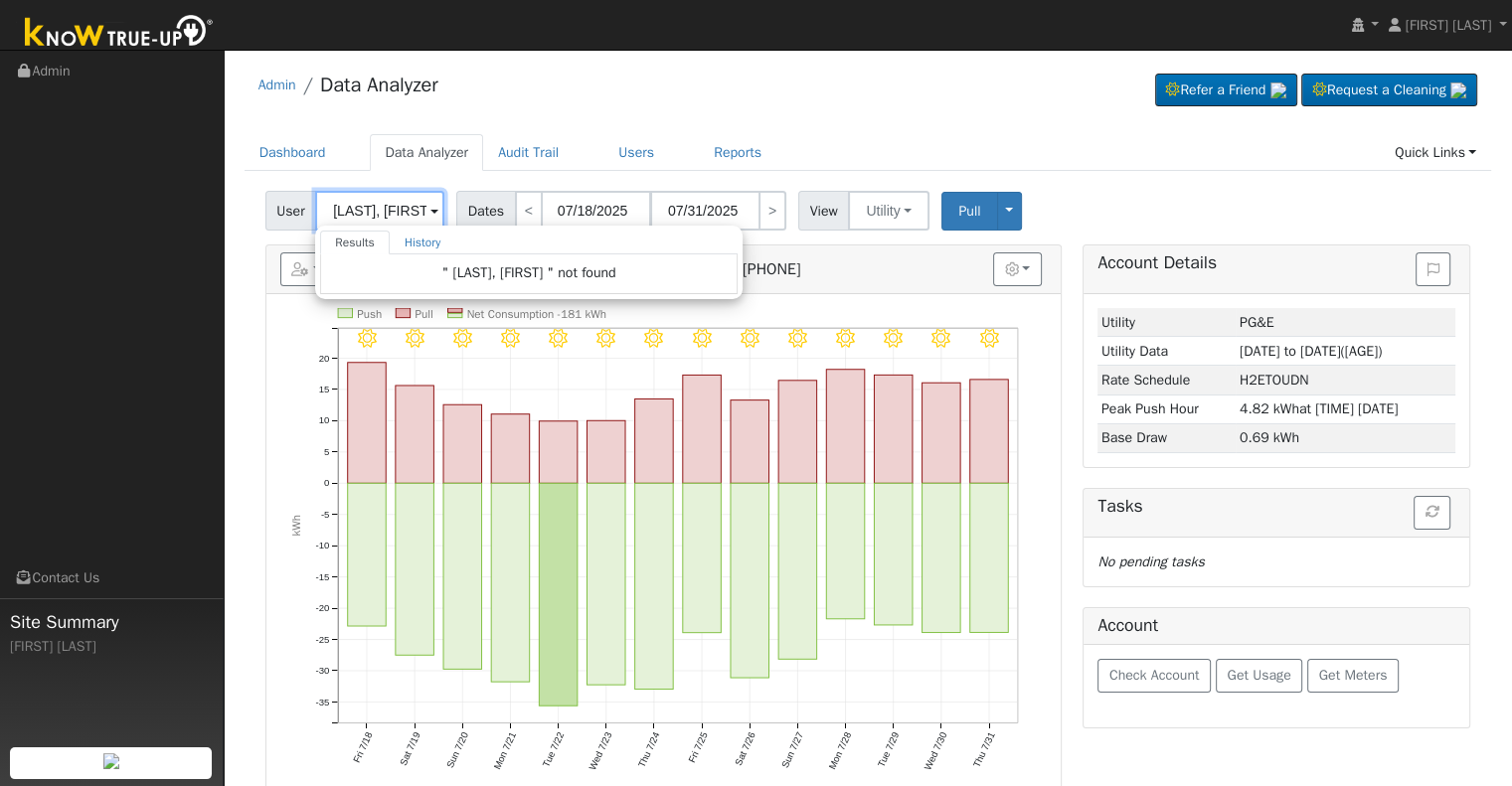 click on "[LAST], [FIRST]" at bounding box center (380, 211) 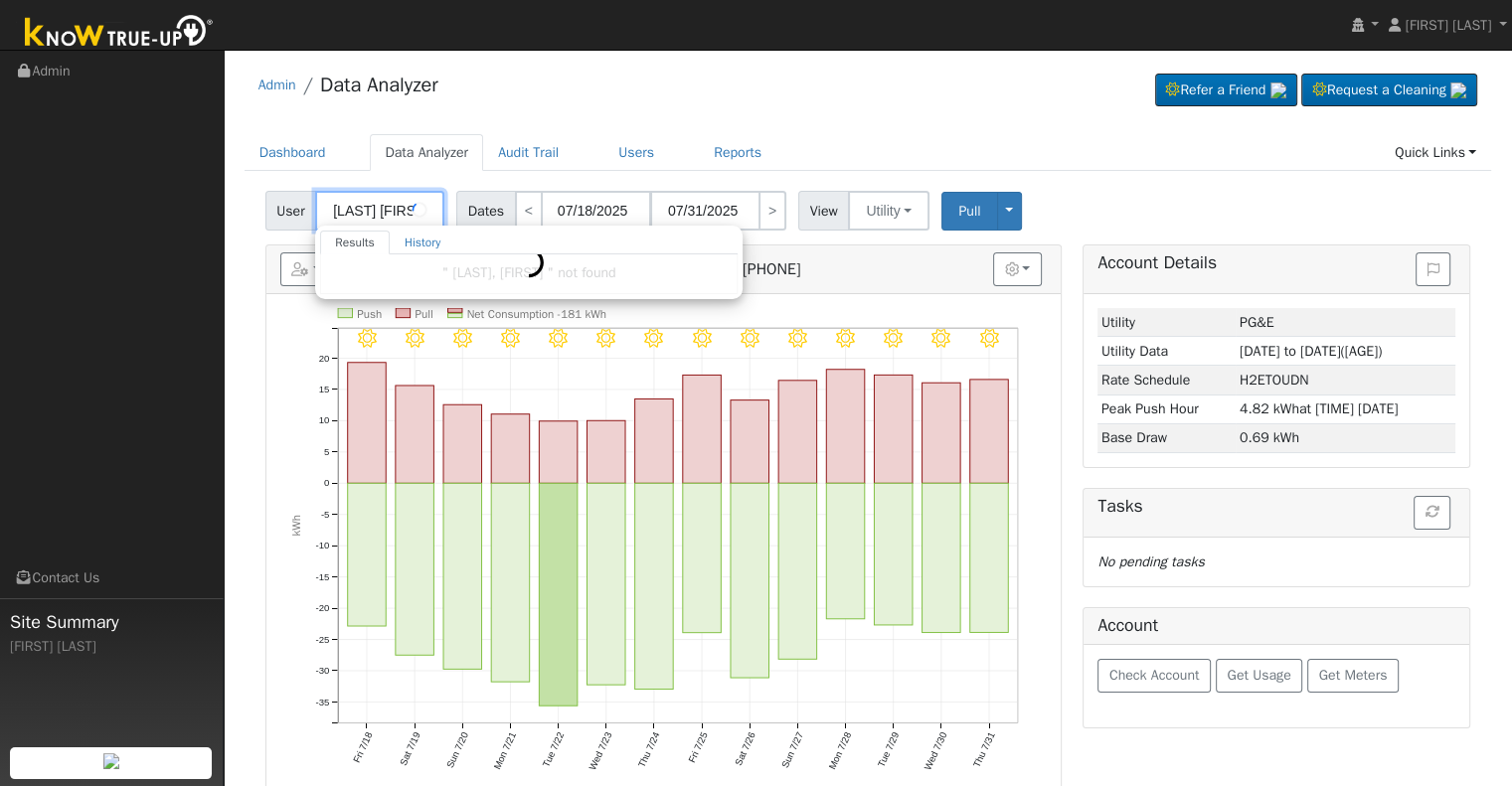 click on "[LAST] [FIRST]" at bounding box center (380, 211) 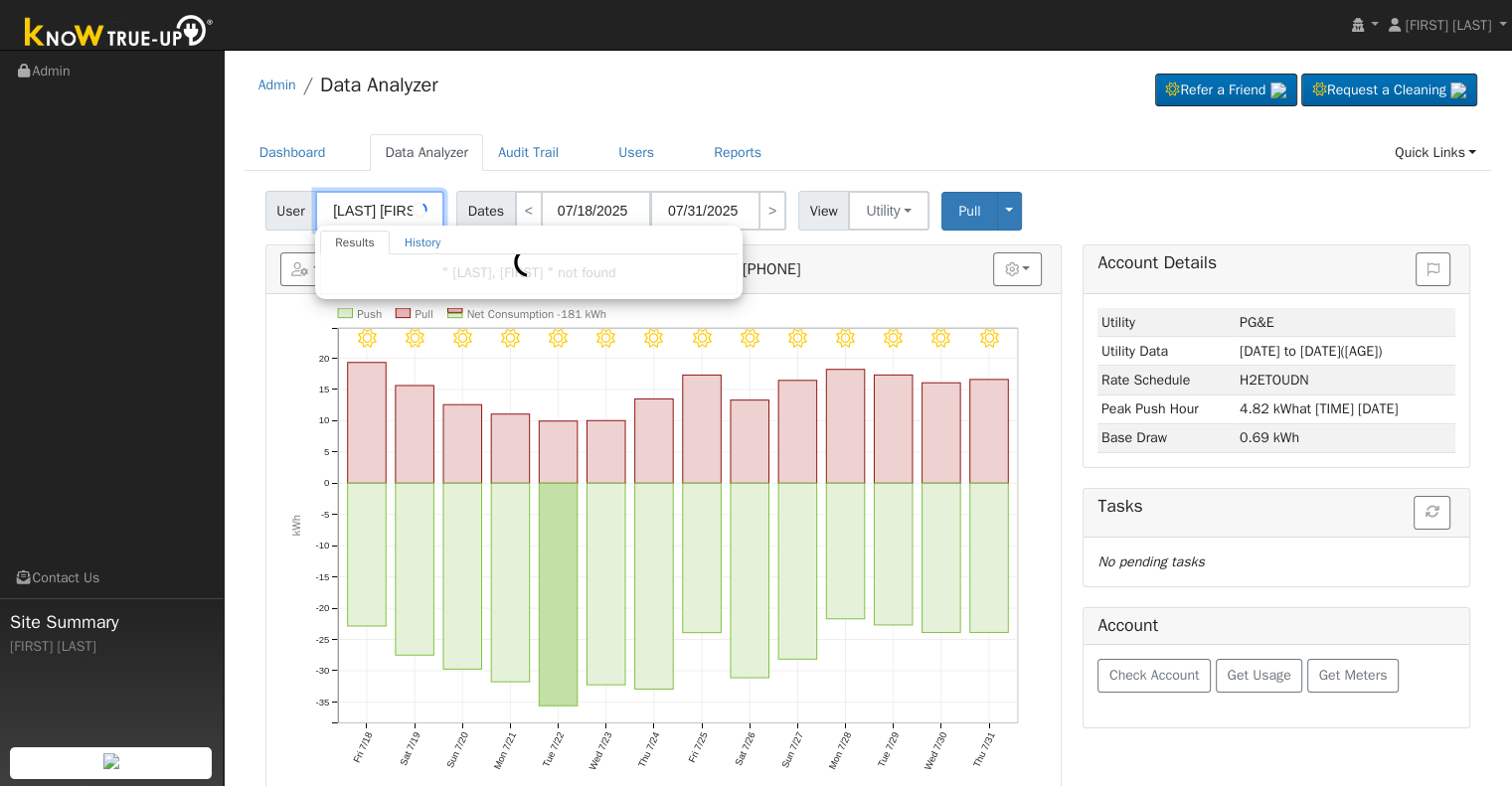 click on "[LAST] [FIRST]" at bounding box center (380, 211) 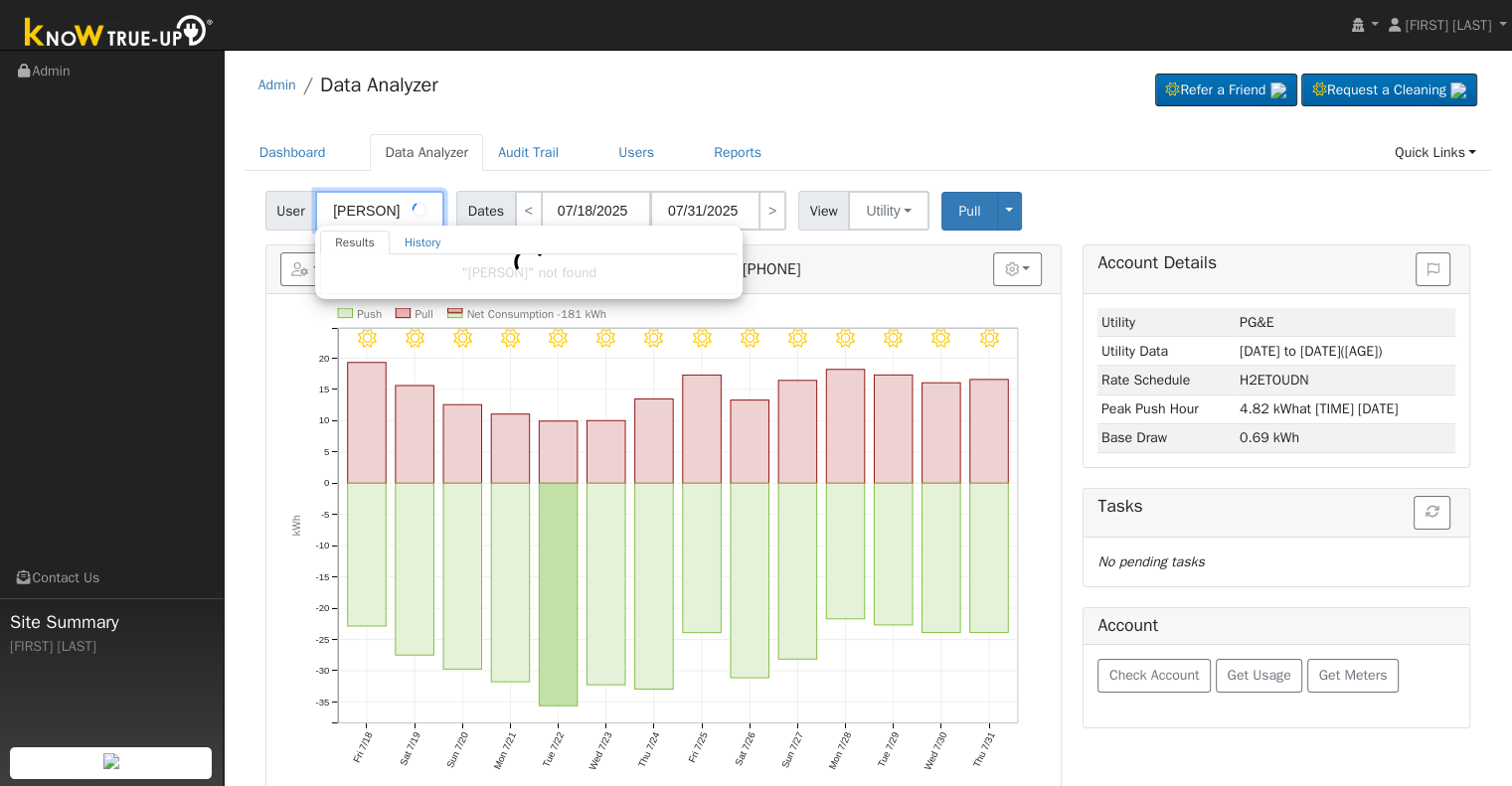 click on "ToniTyner" at bounding box center (380, 211) 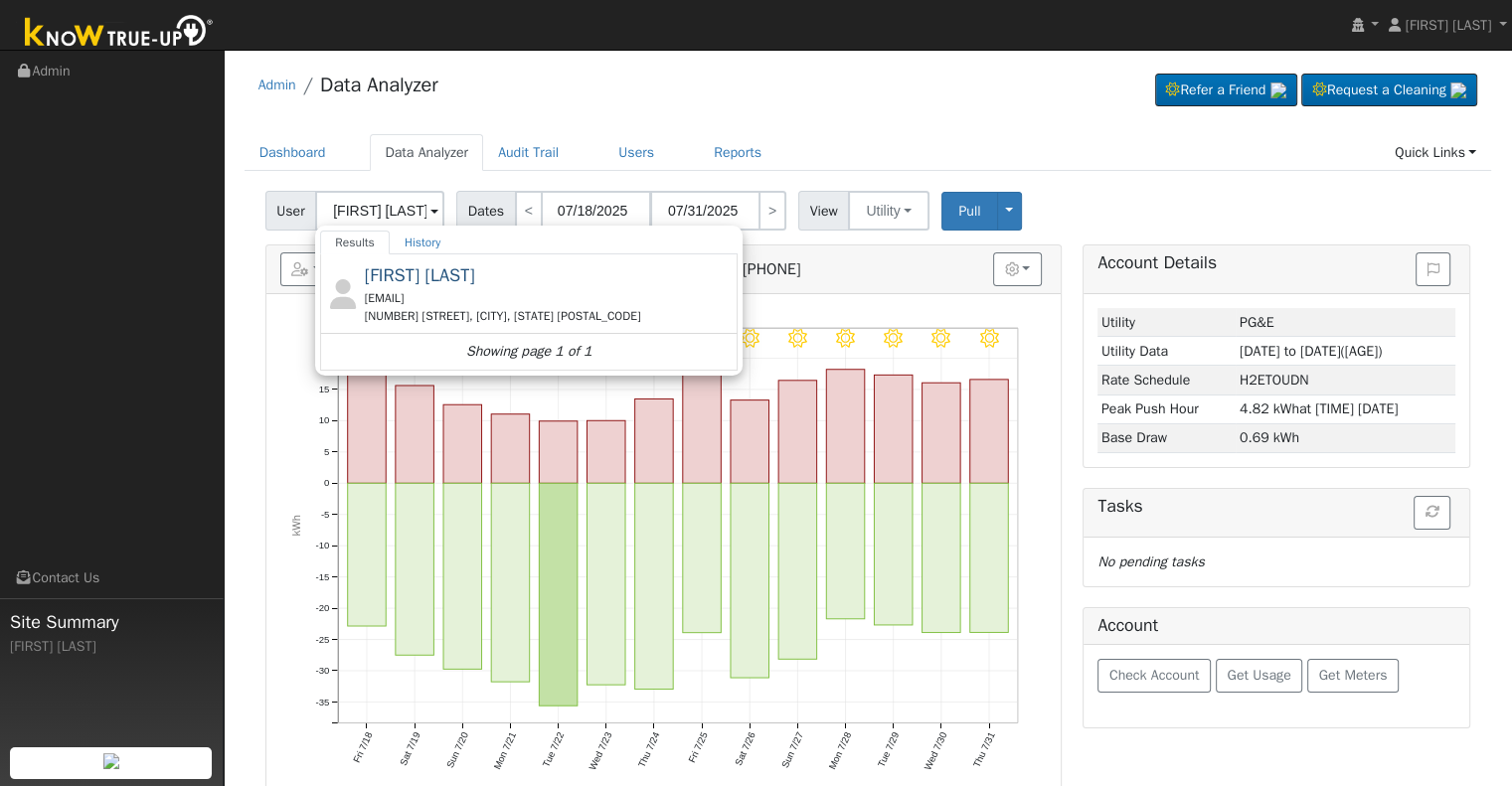 click on "Toni Tyner ttigger9750@gmail.com 2275 East Utah Avenue, Fresno, CA 93720" at bounding box center (549, 293) 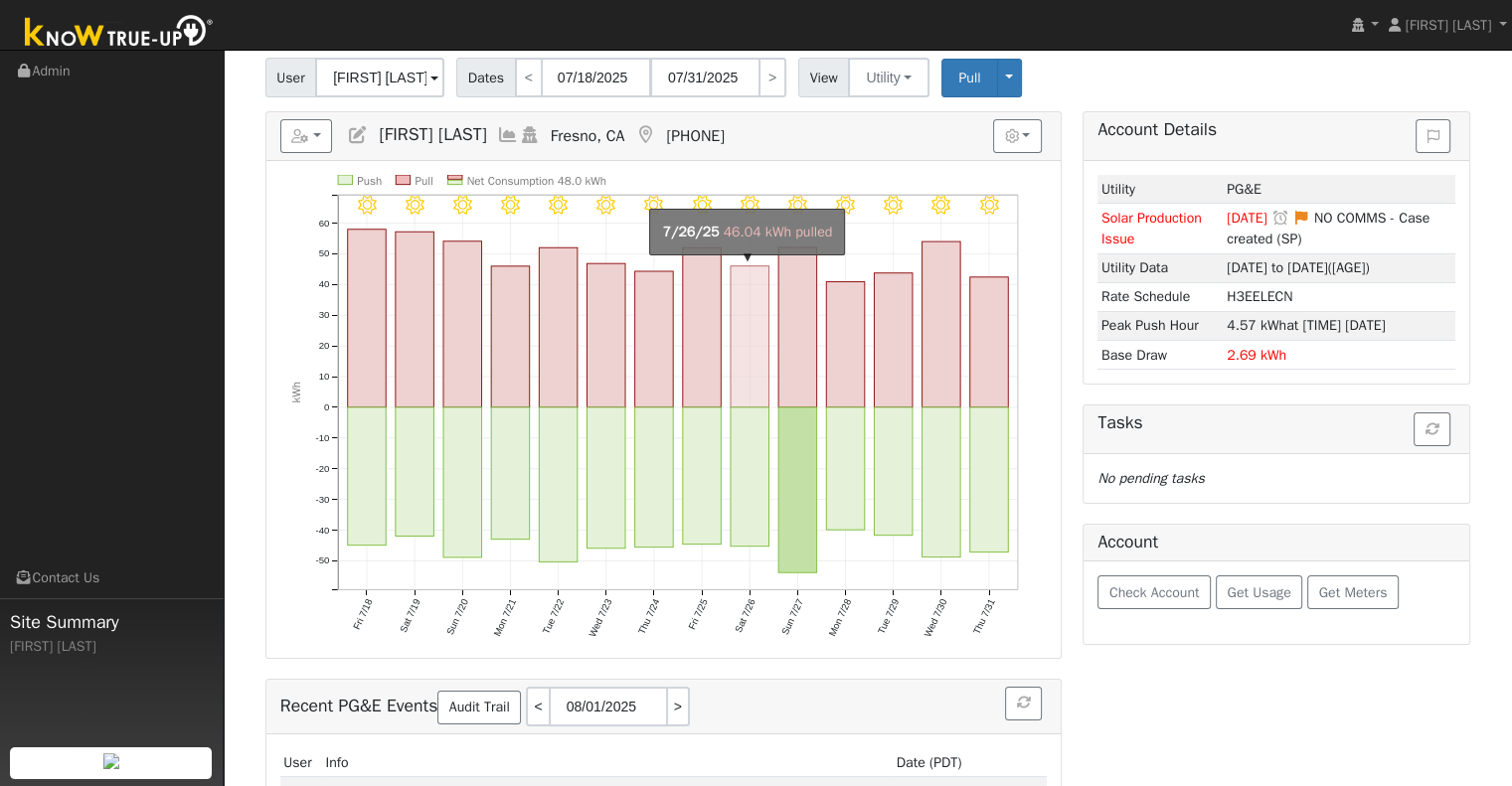 scroll, scrollTop: 99, scrollLeft: 0, axis: vertical 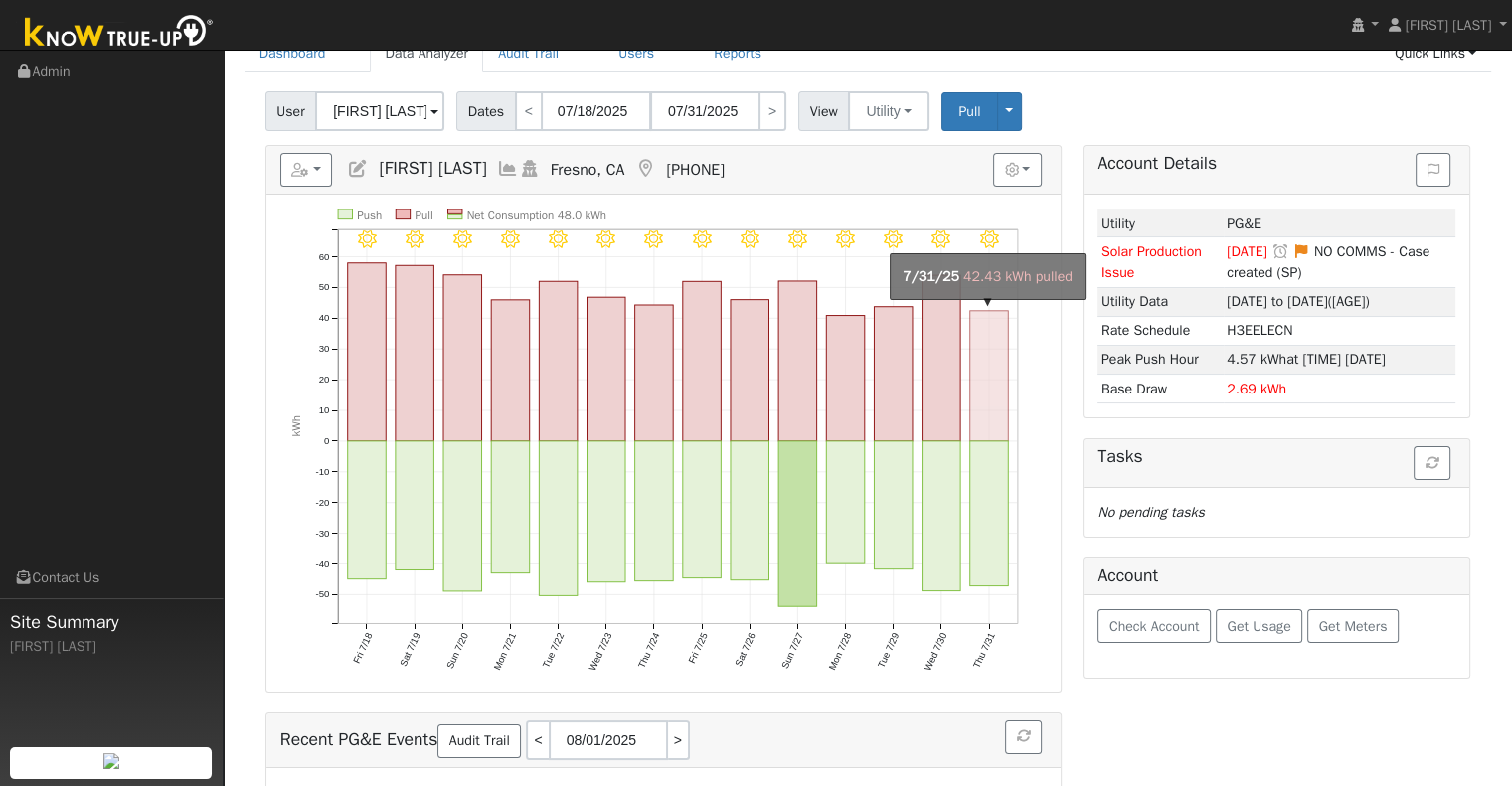 click on "onclick=""" 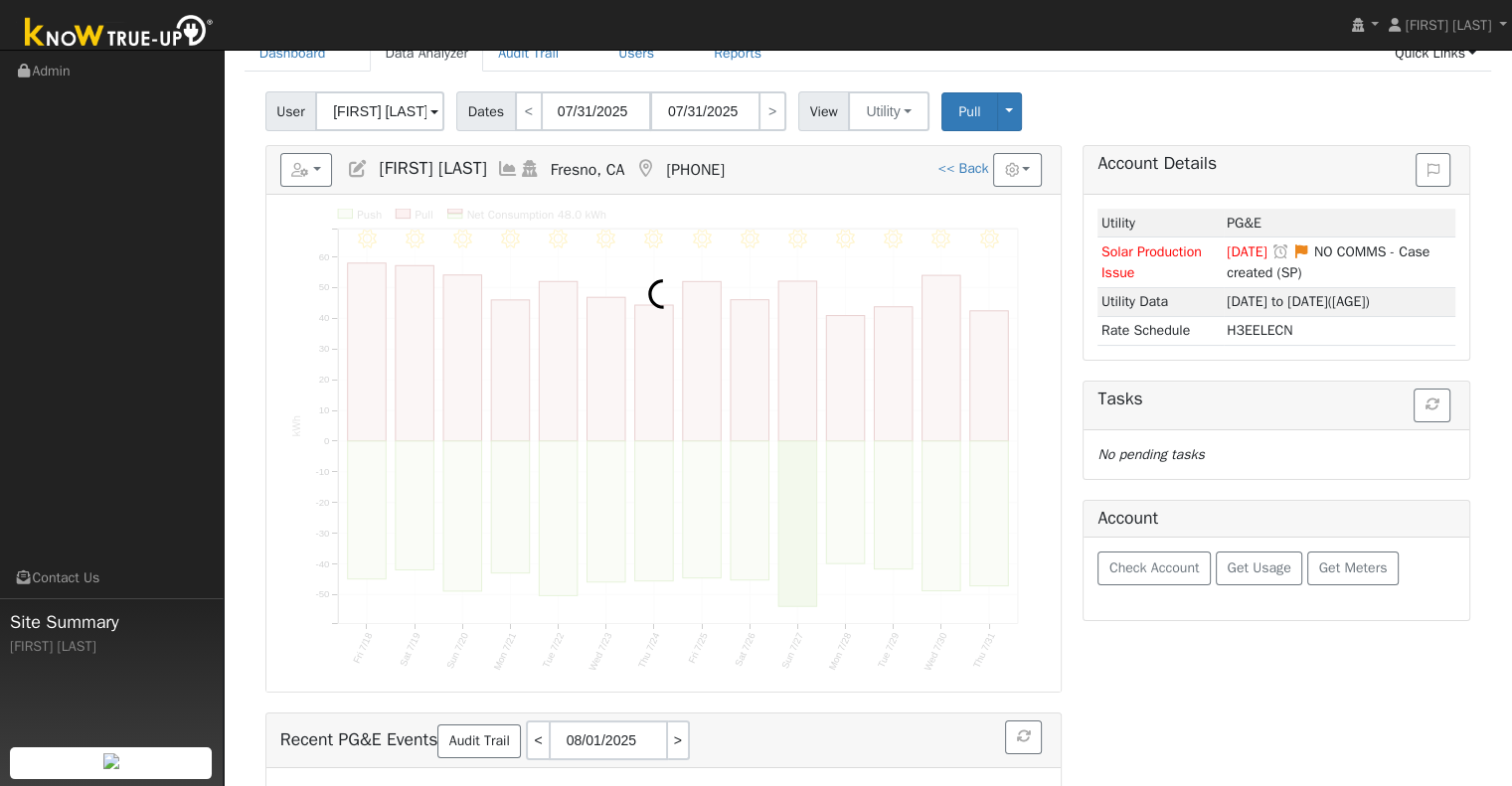 scroll, scrollTop: 0, scrollLeft: 0, axis: both 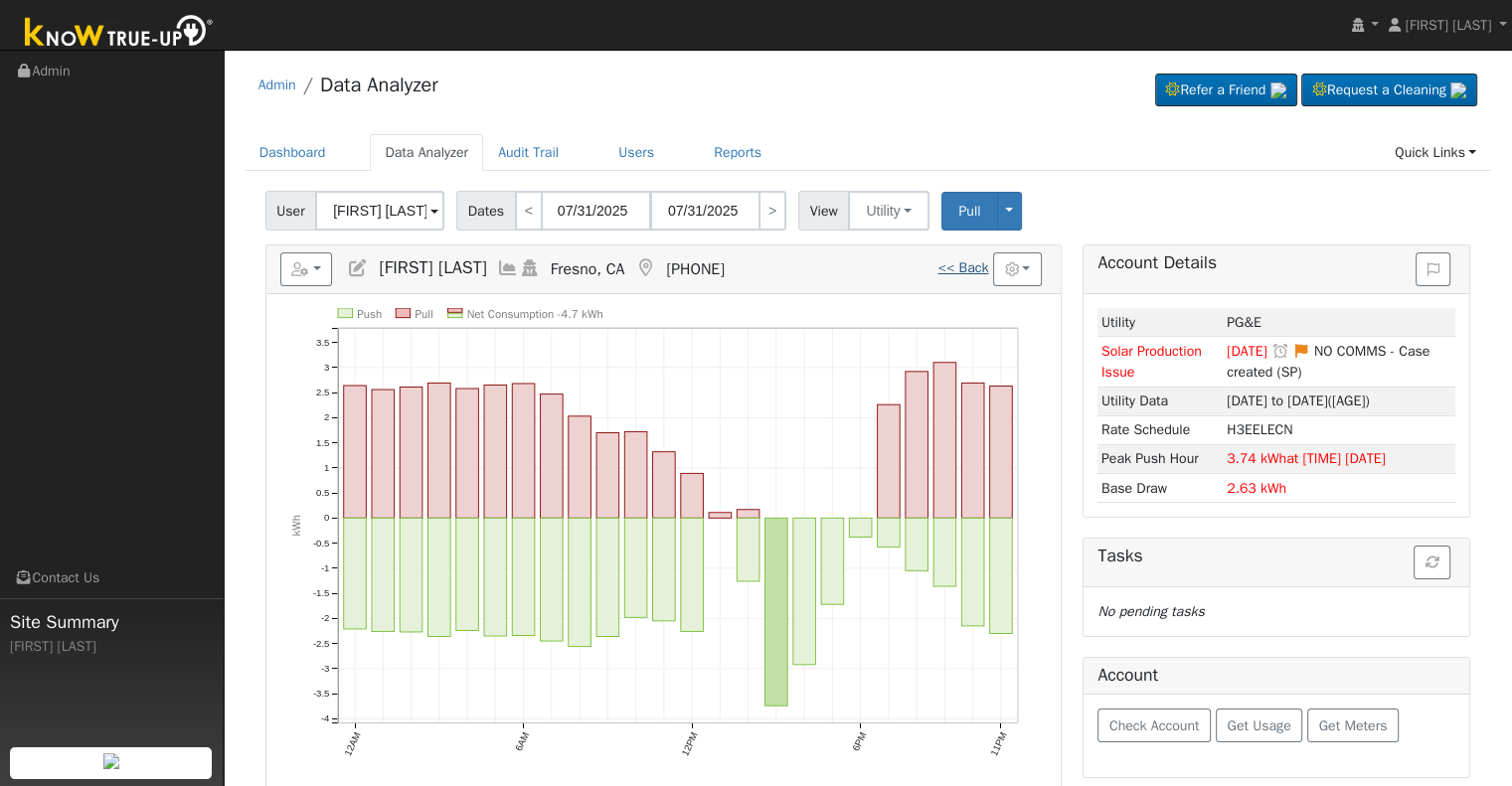 click on "<< Back" at bounding box center [962, 267] 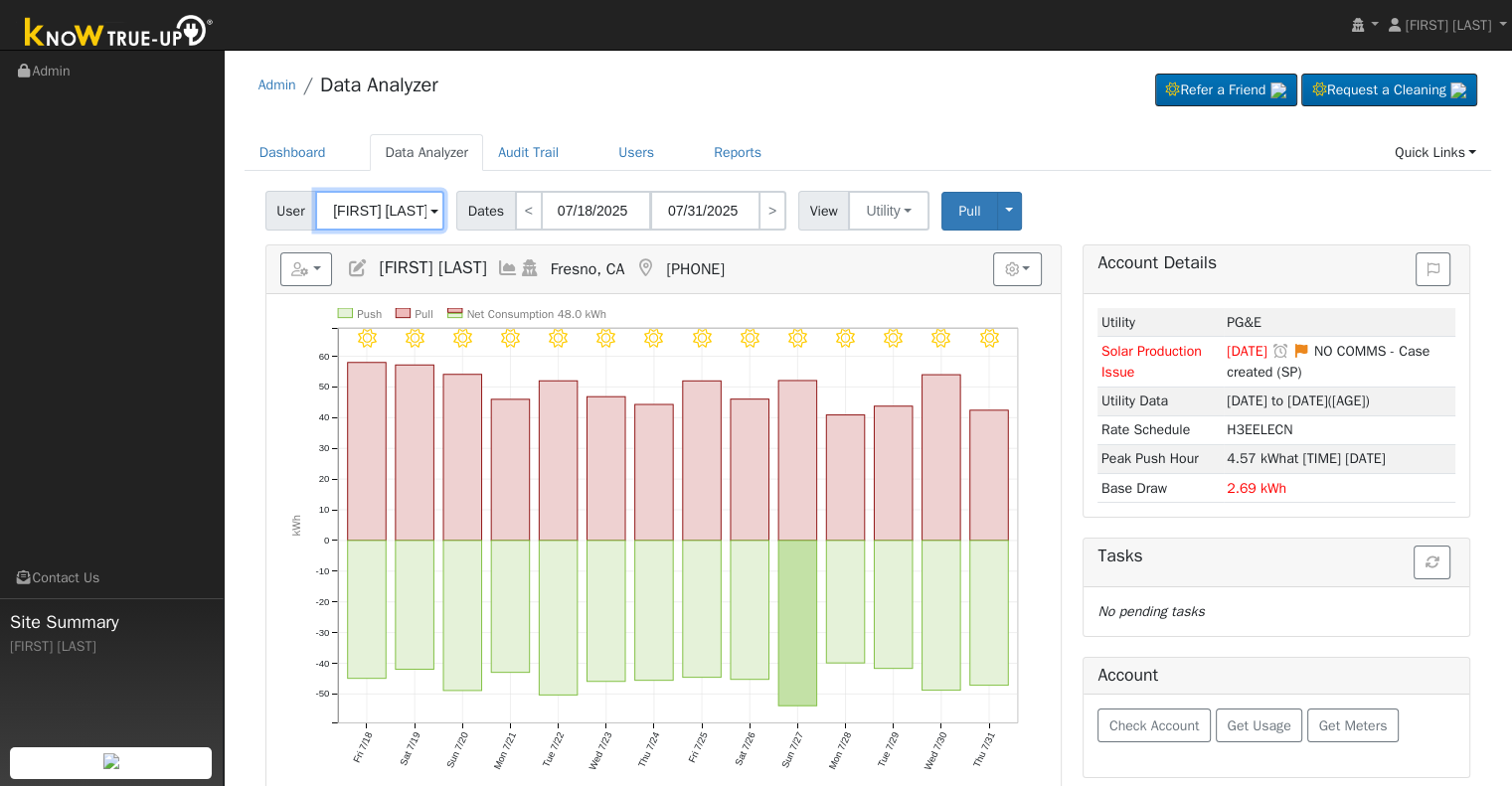 click on "Toni Tyner" at bounding box center [380, 211] 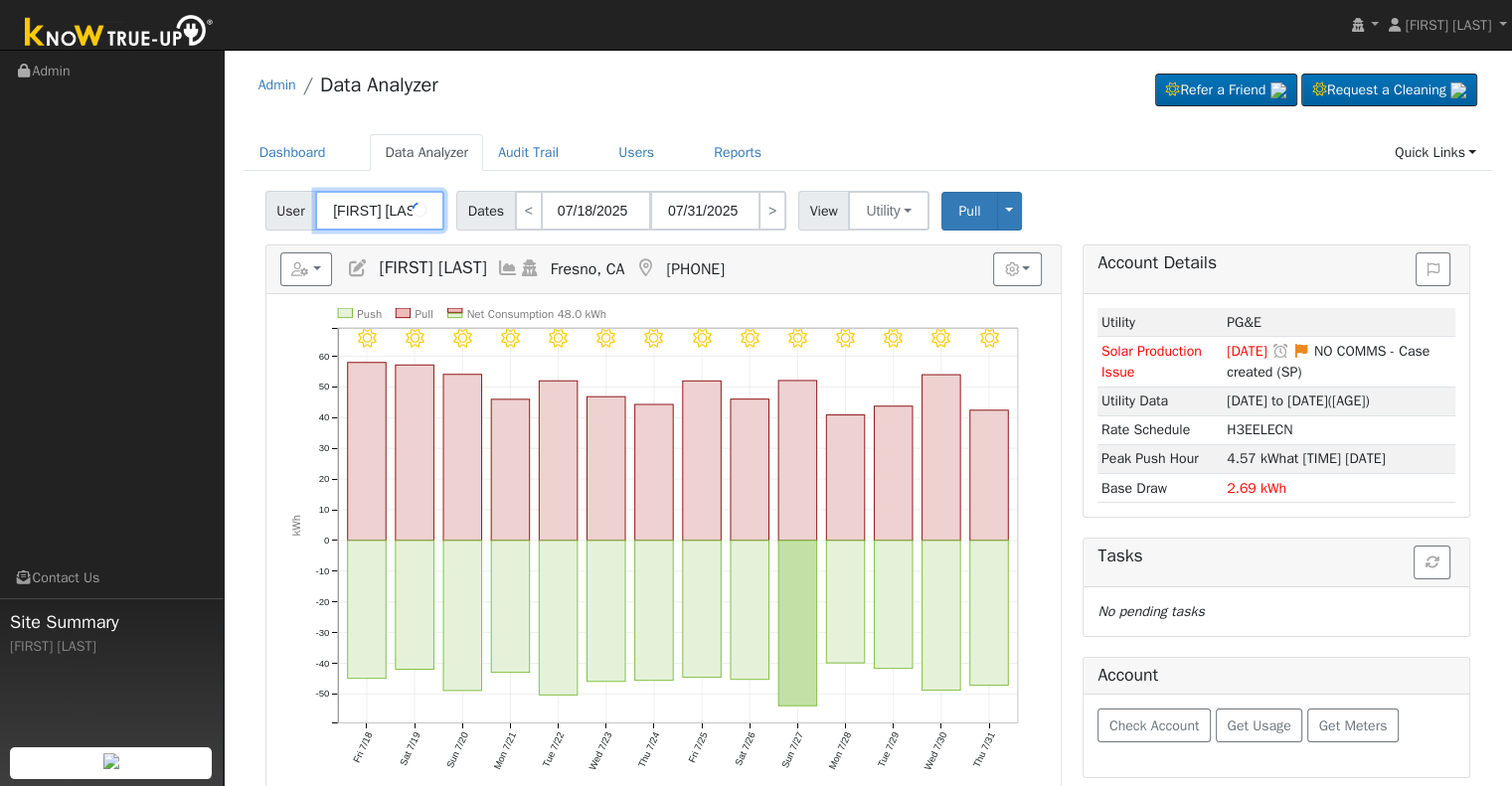 click on "Toni Tyner" at bounding box center (380, 211) 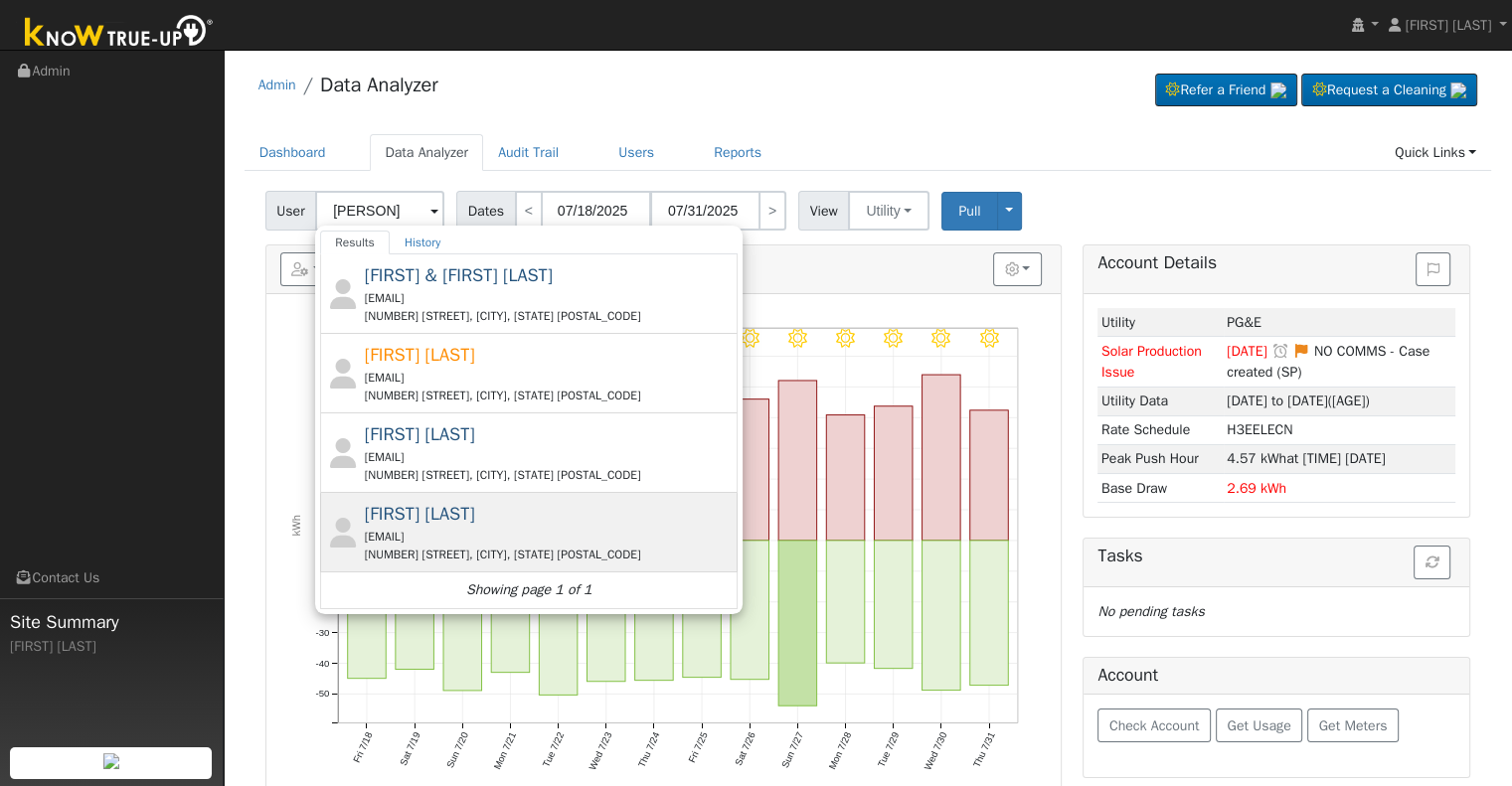 click on "soon.design@yahoo.com" at bounding box center (549, 537) 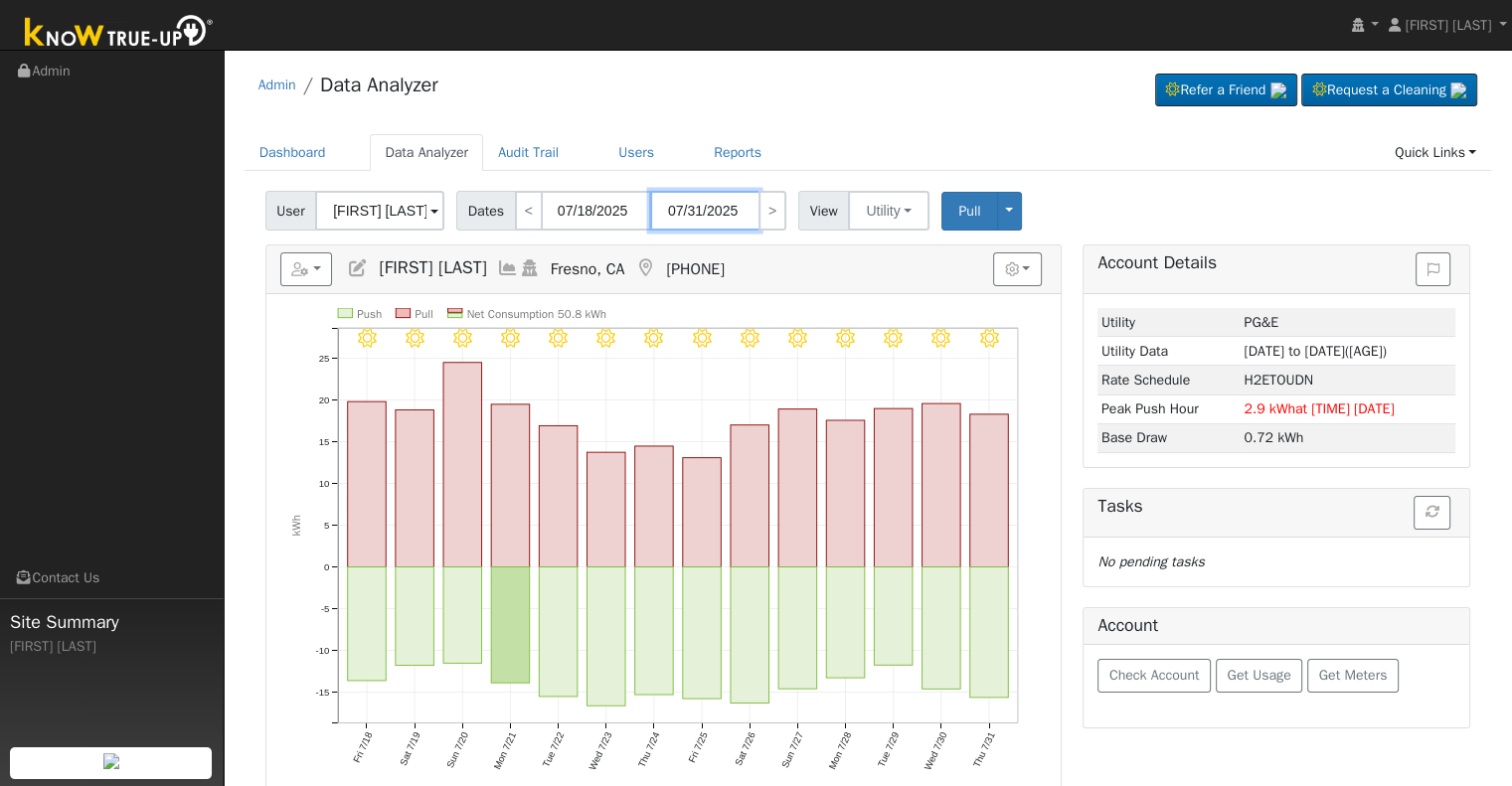 click on "07/31/2025" at bounding box center [705, 211] 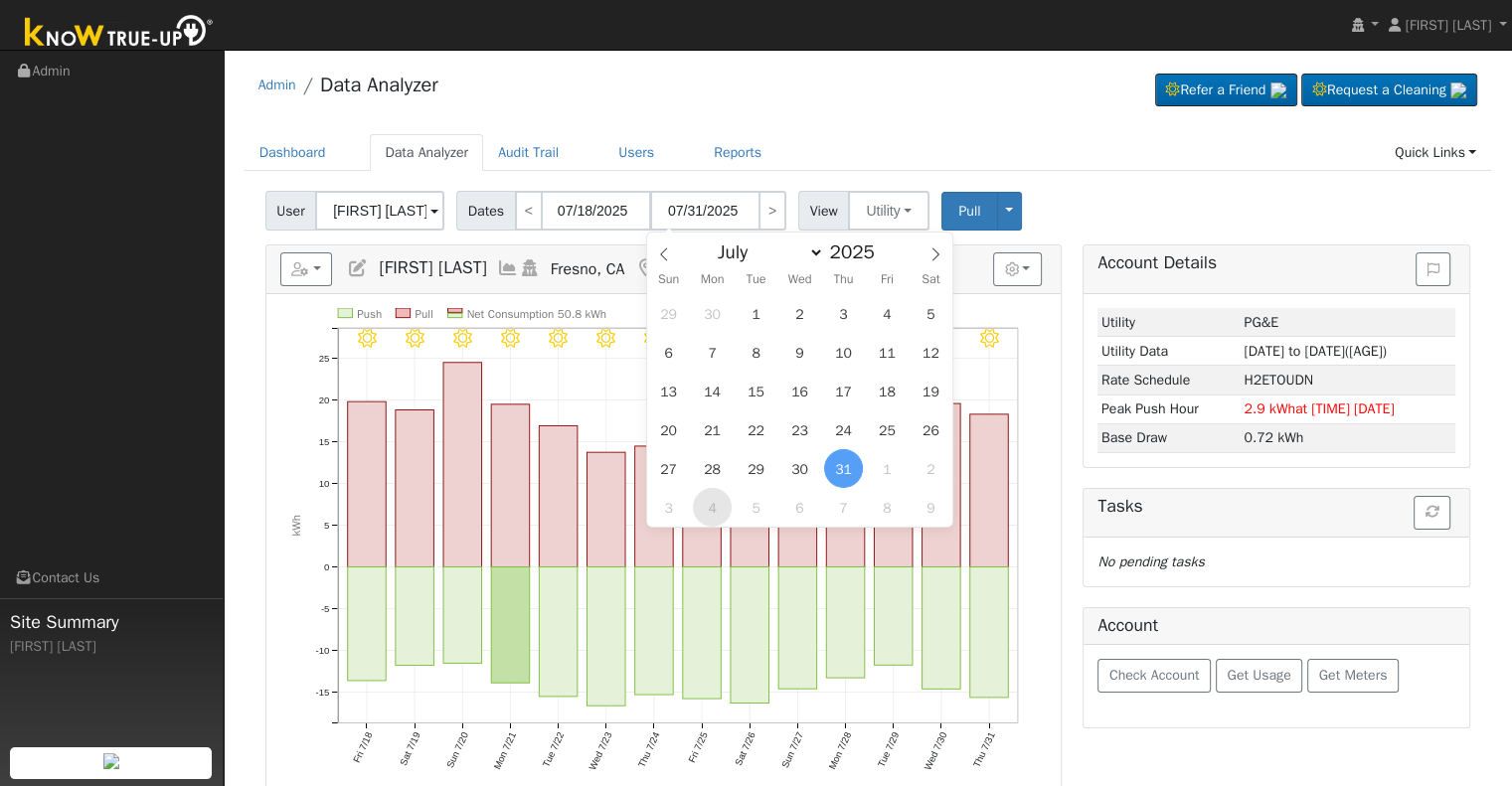 click on "4" at bounding box center [712, 507] 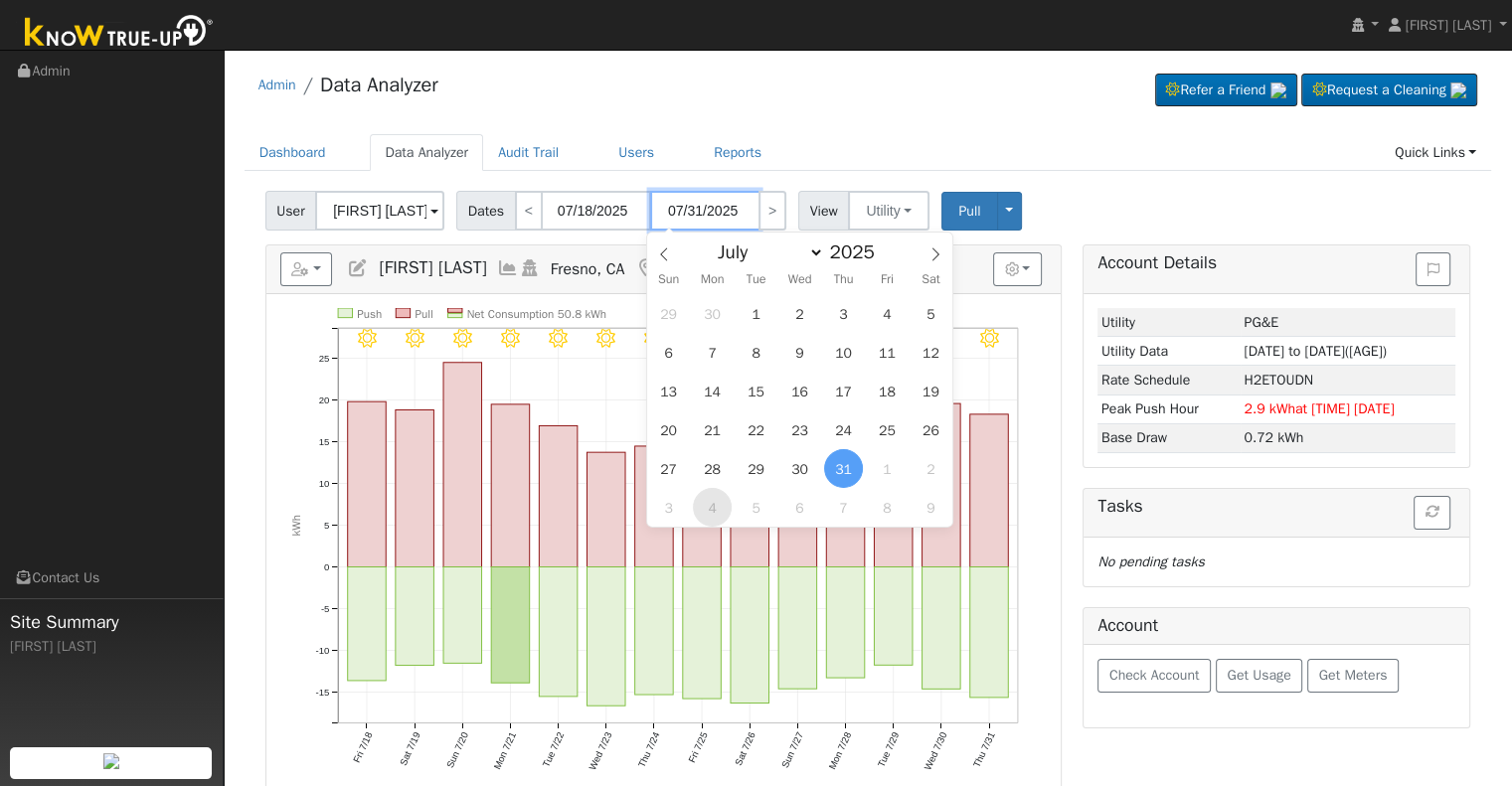 type on "08/04/2025" 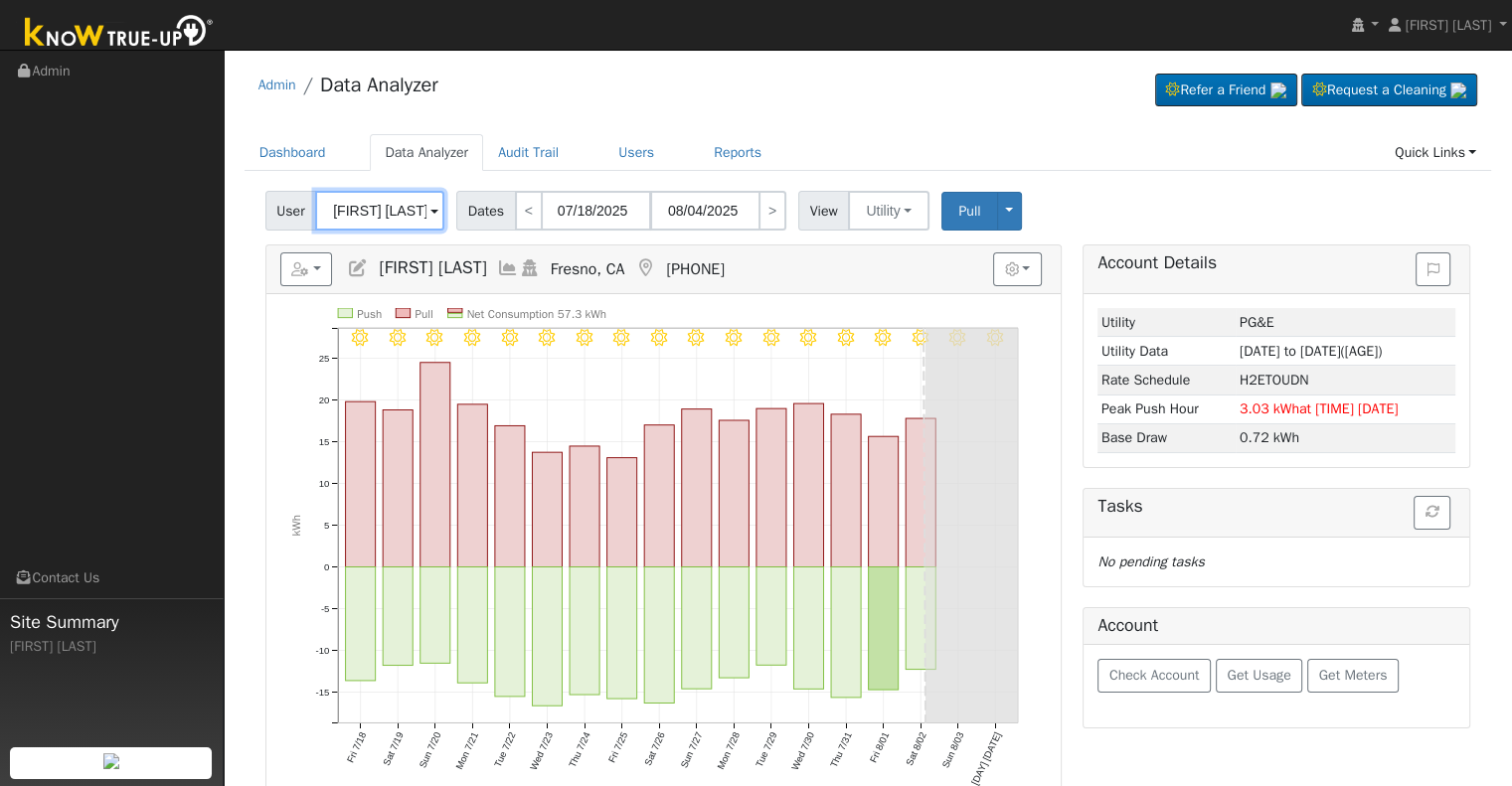 click on "Nong Sounthakith" at bounding box center (380, 211) 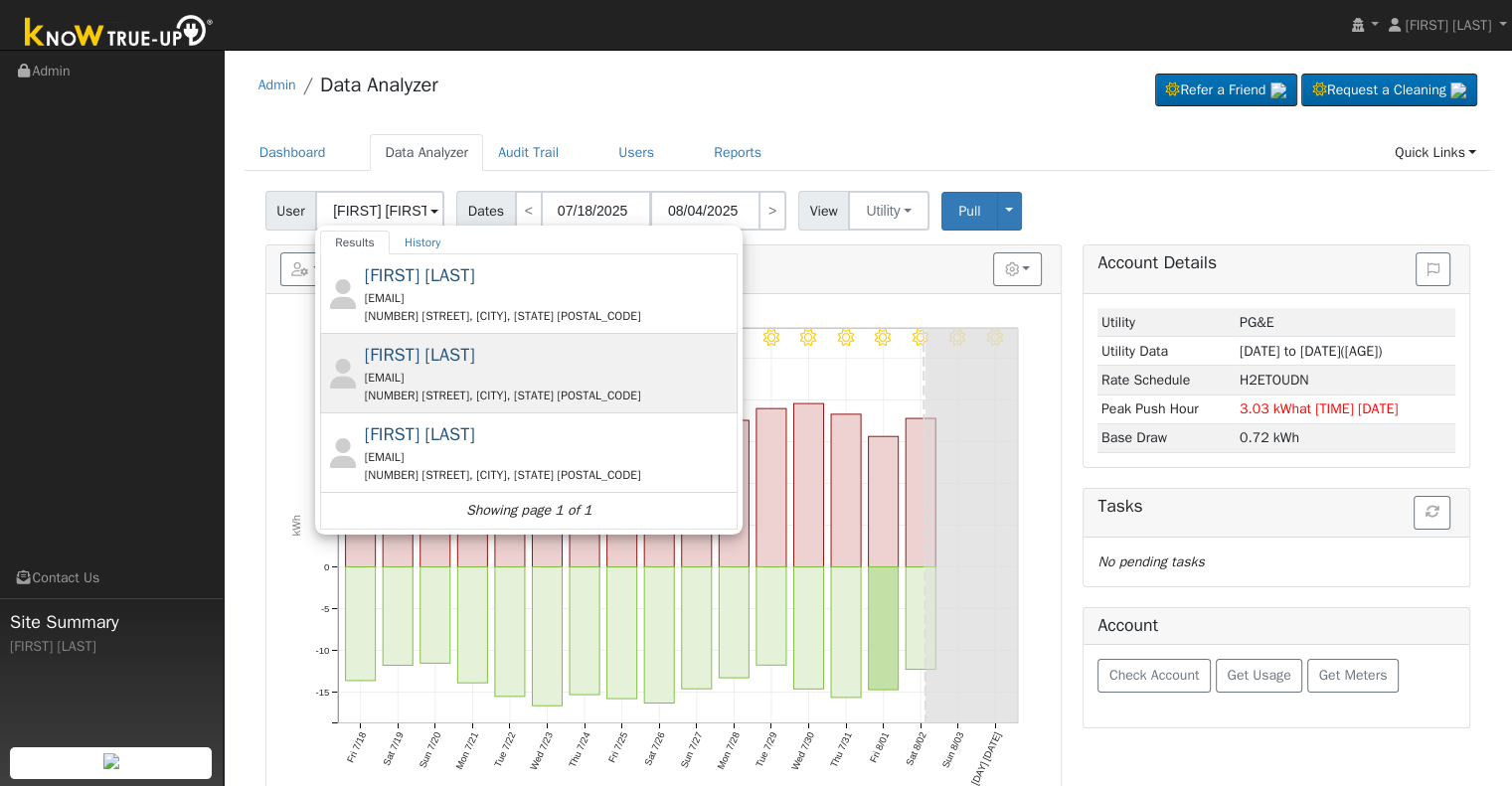 click on "jswinc@gmail.com" at bounding box center (549, 378) 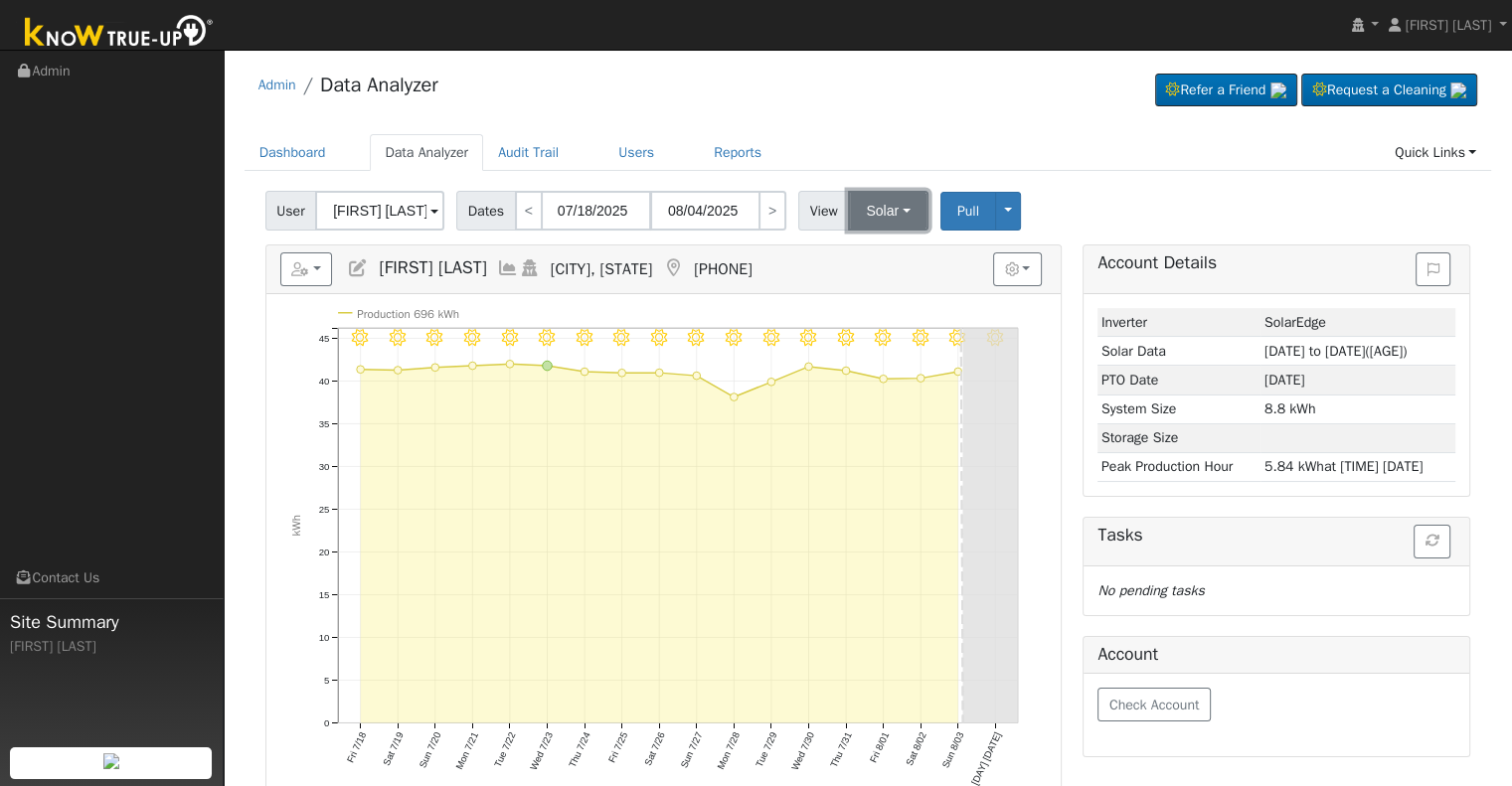 click on "Solar" at bounding box center [888, 211] 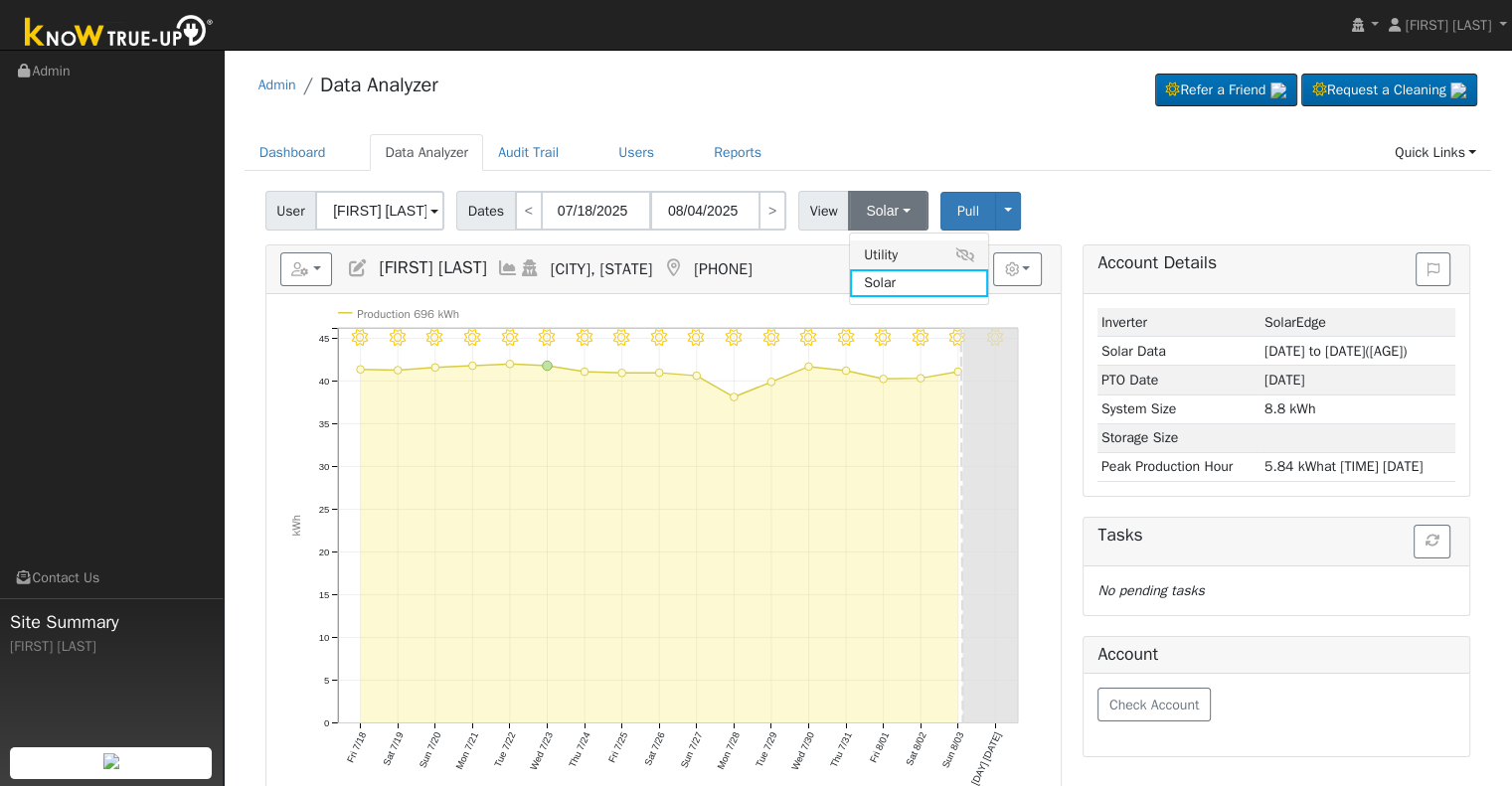 click on "Utility" at bounding box center (919, 254) 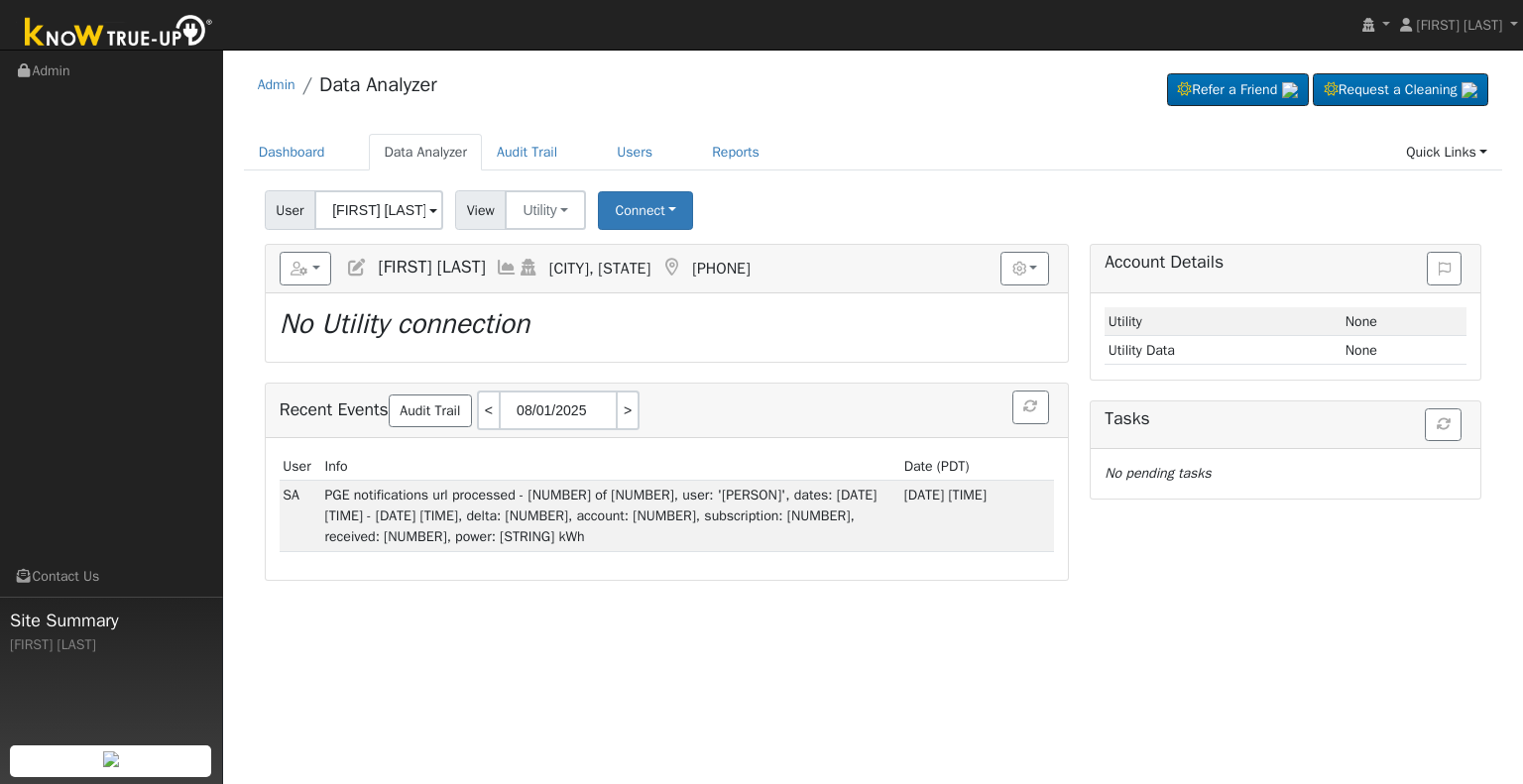 click at bounding box center (357, 268) 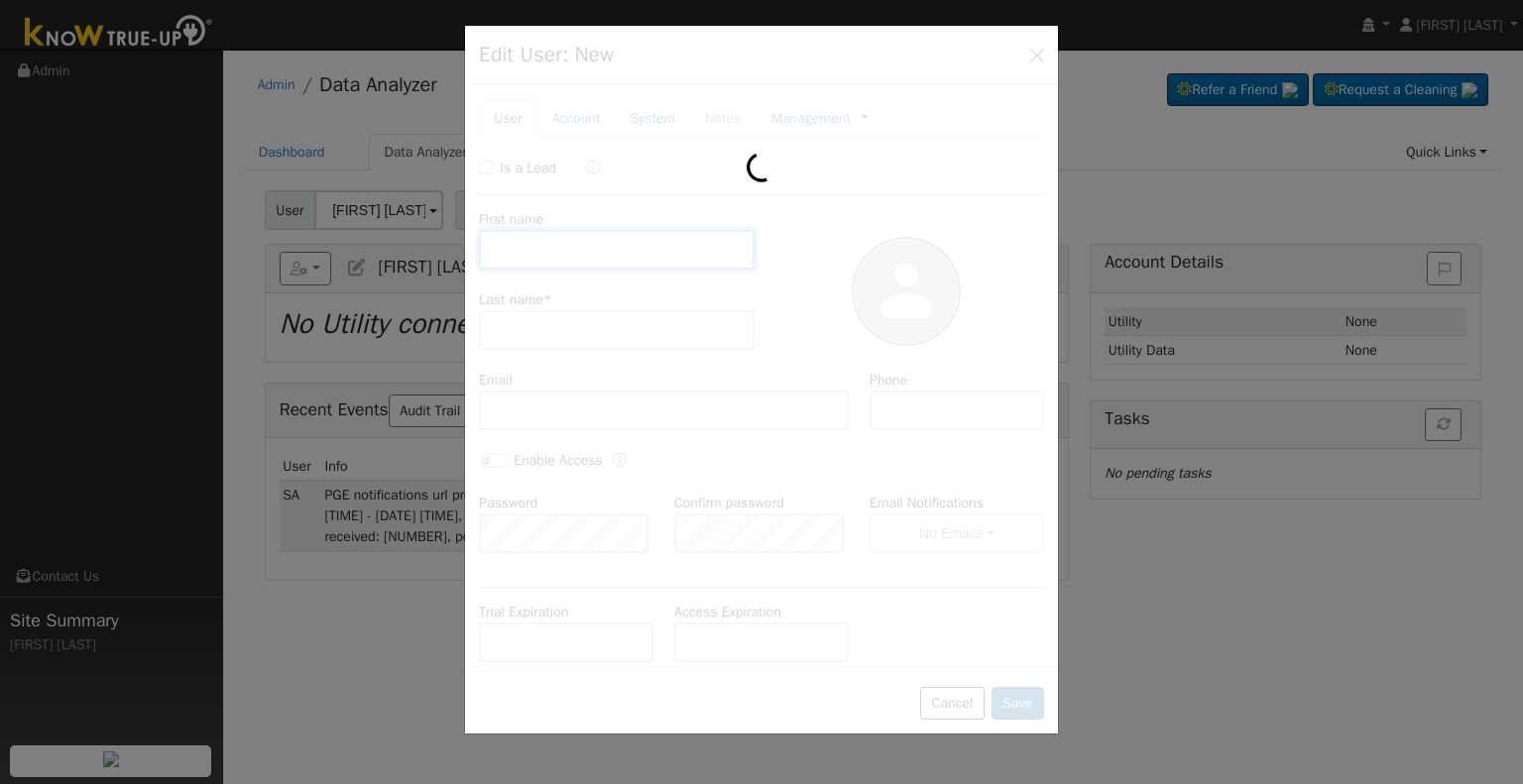 type on "Jeff" 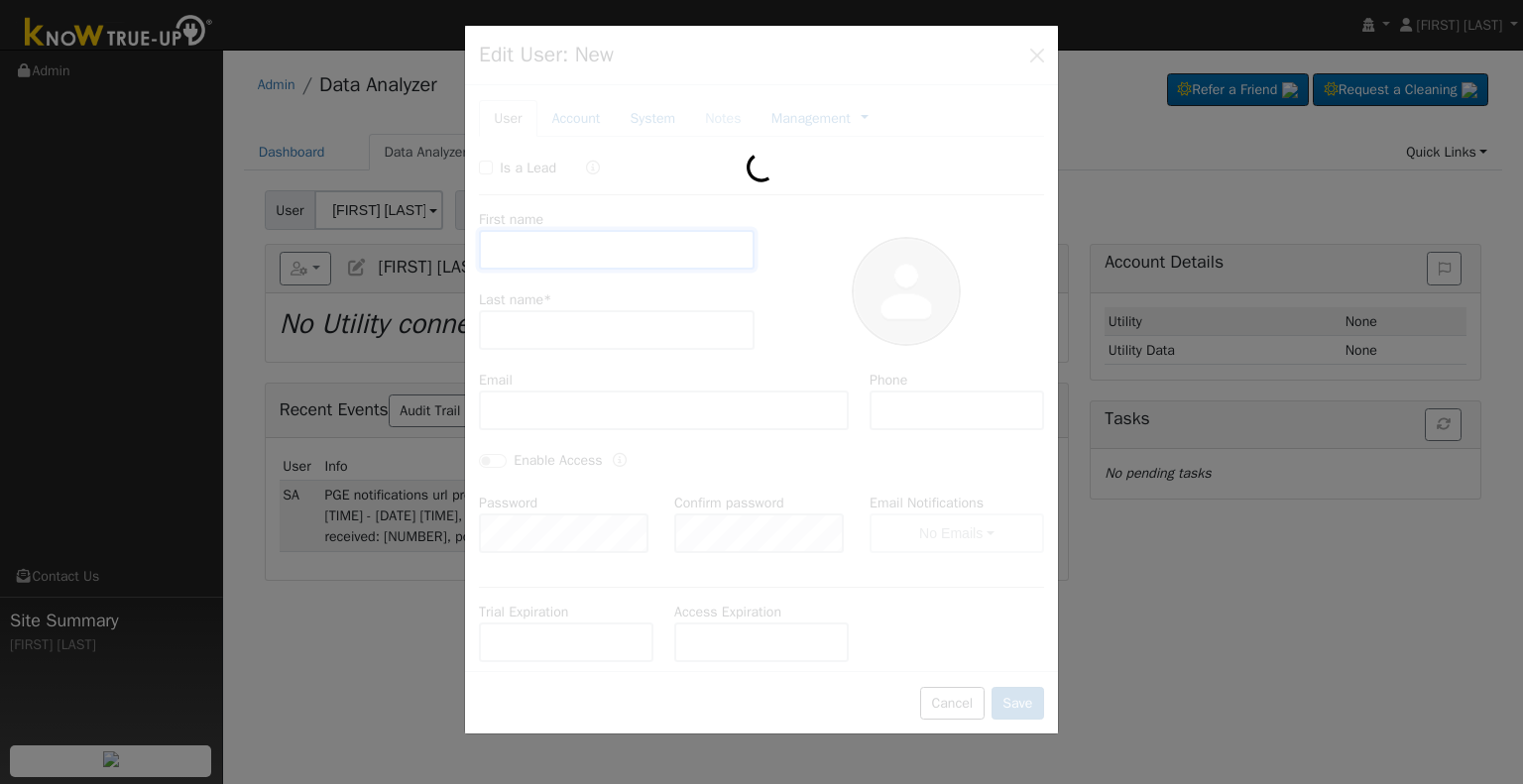 type on "Williams" 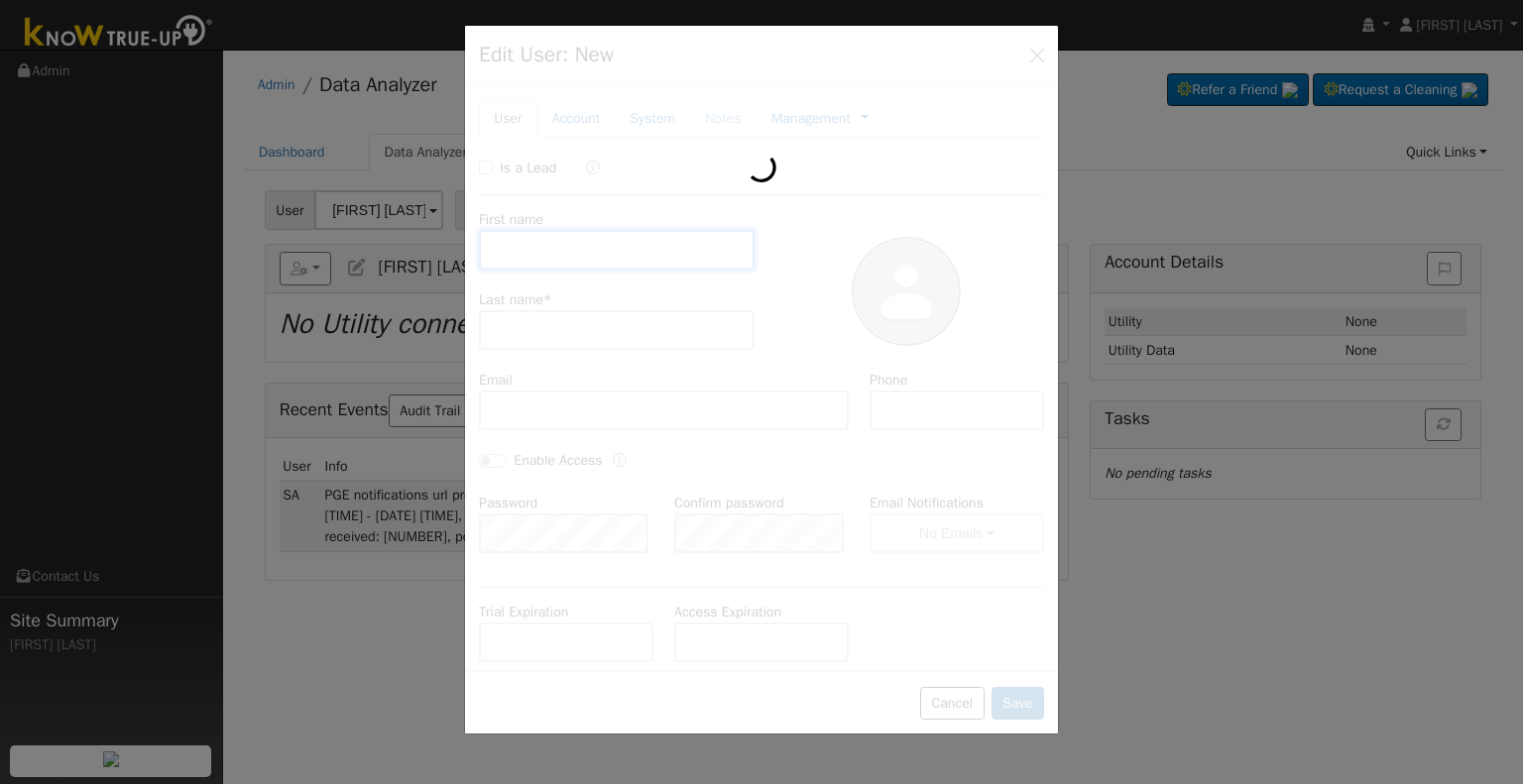 type on "jswinc@gmail.com" 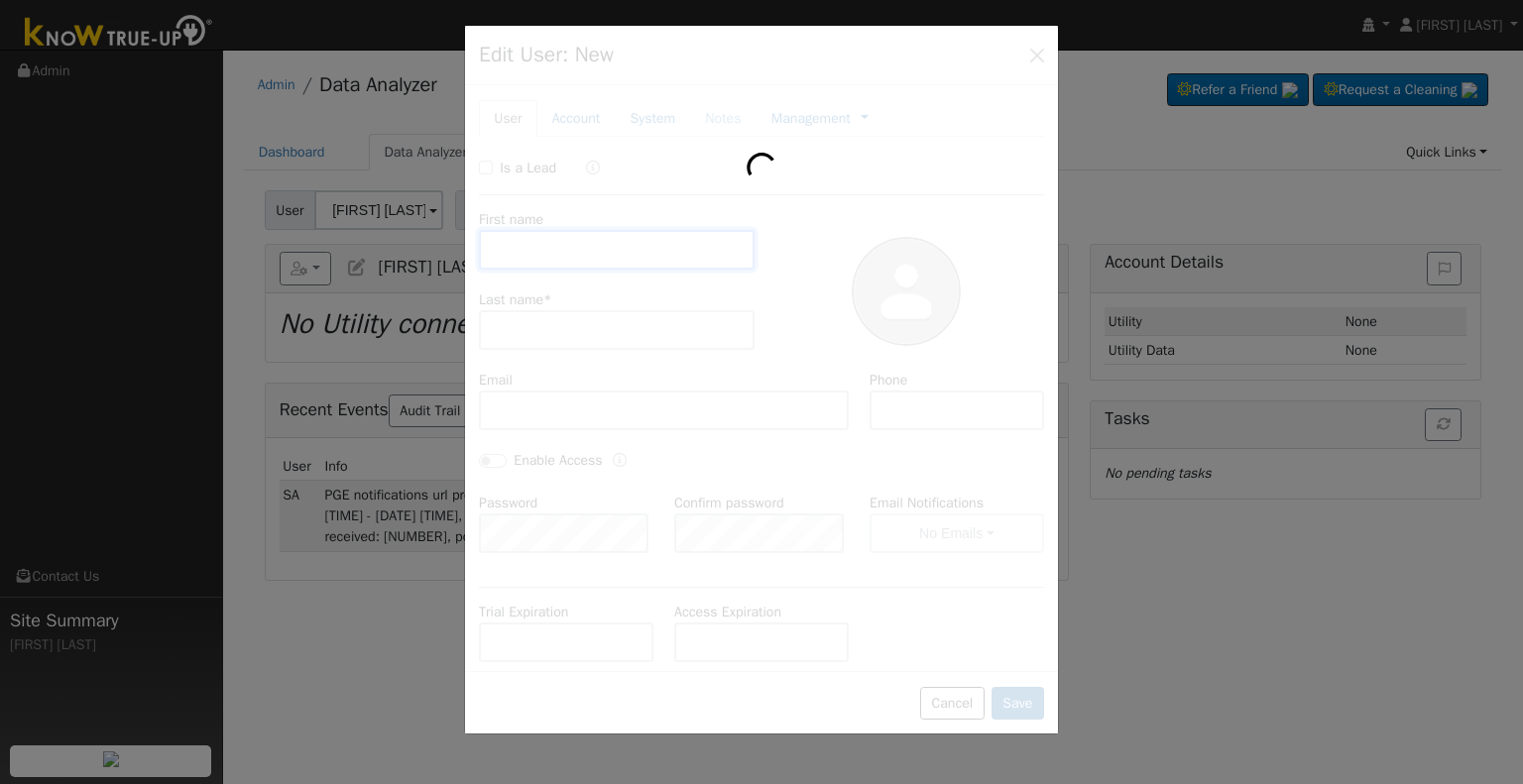type on "559-301-9211" 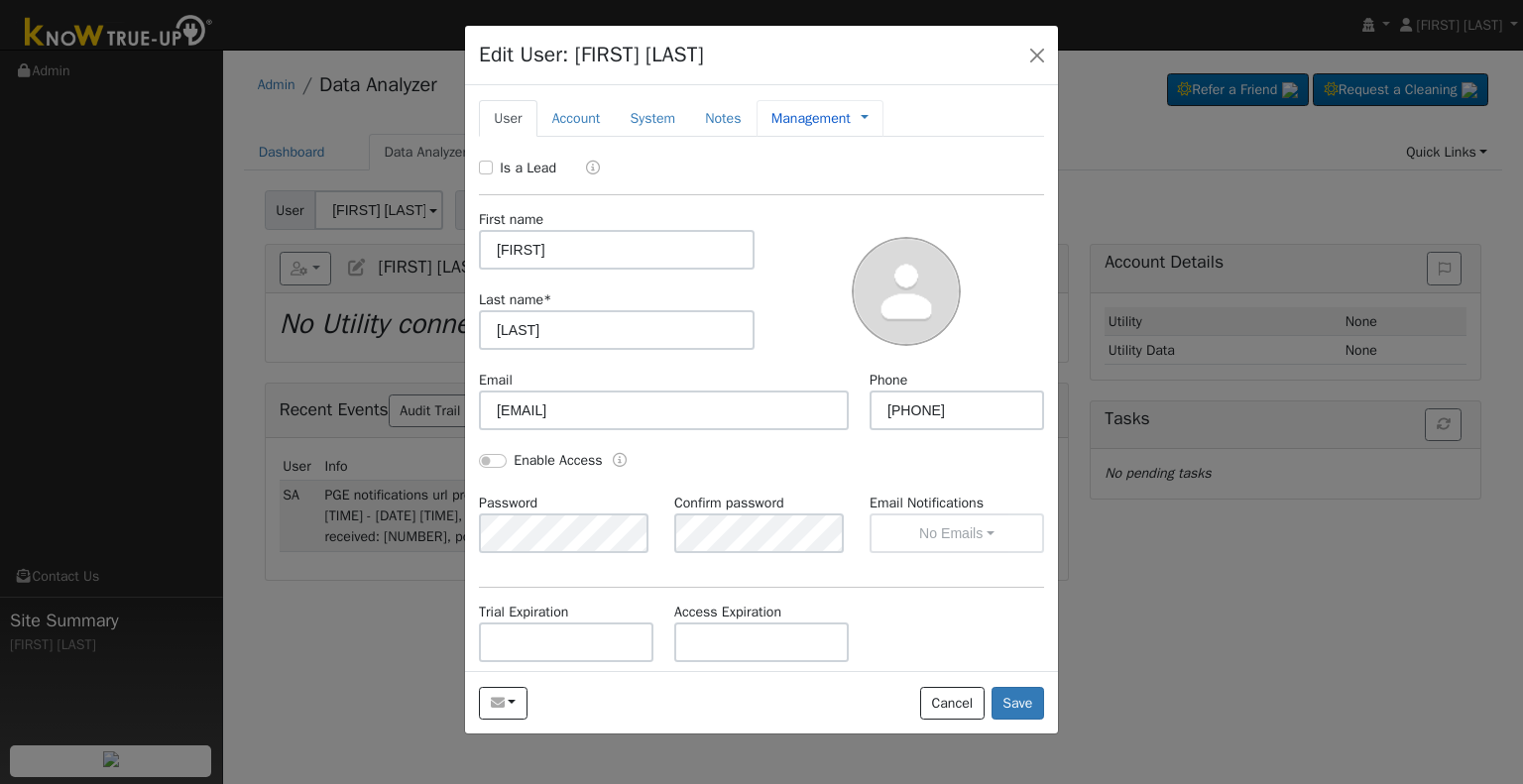 click on "Management" at bounding box center [811, 118] 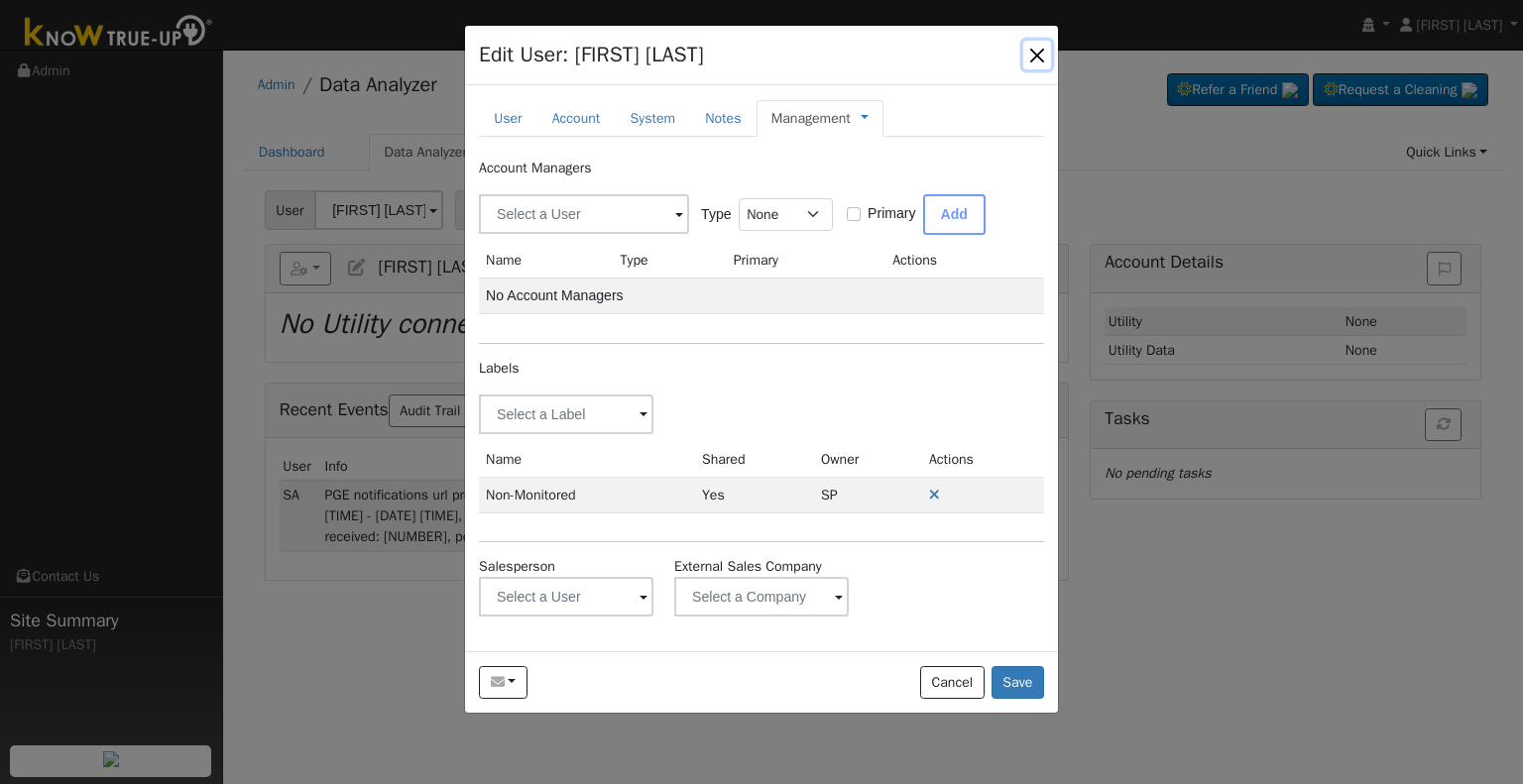 click at bounding box center [1037, 55] 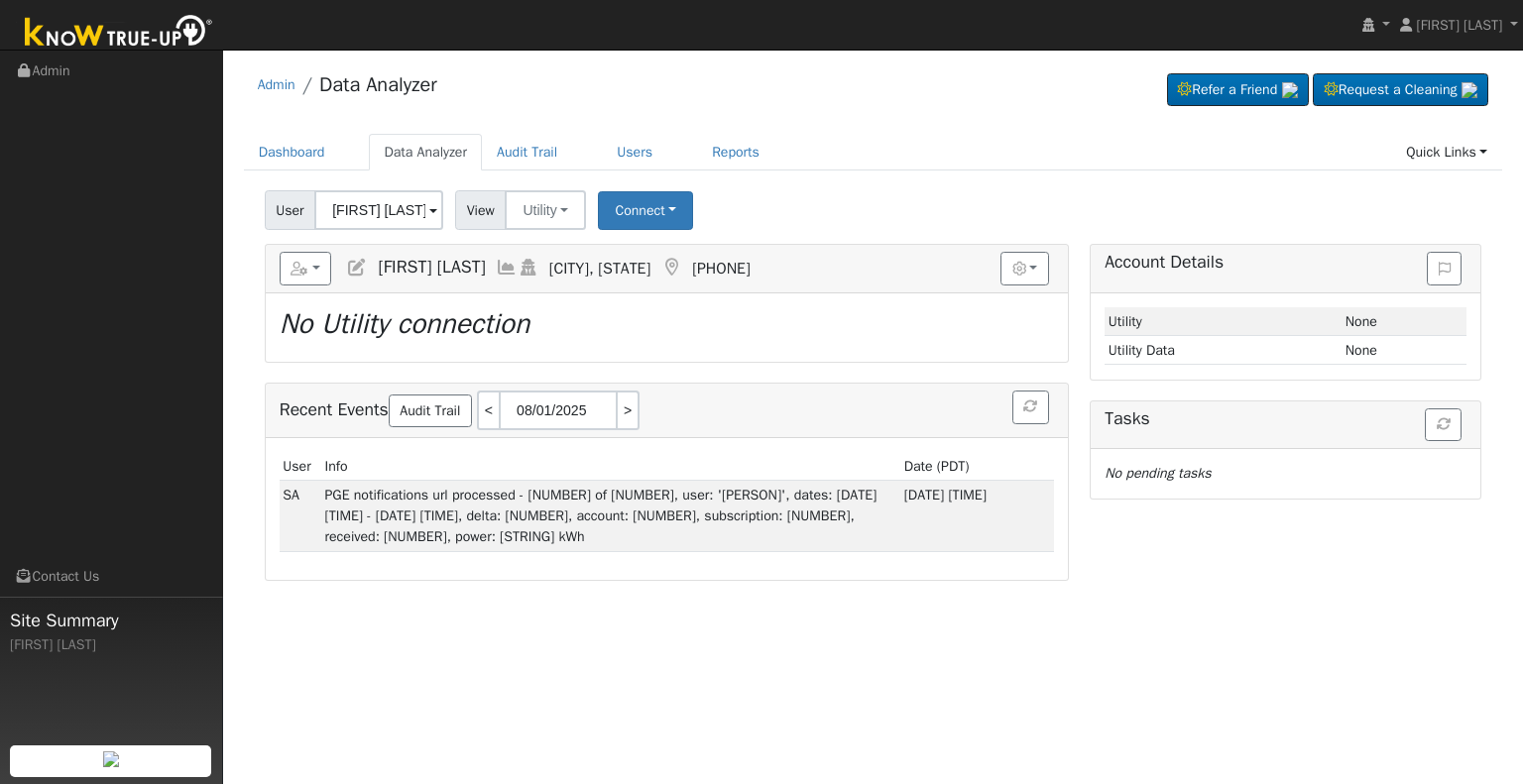 click on "User Profile First name Last name Email Email Notifications No Emails No Emails Weekly Emails Monthly Emails Cancel Save
Terms Of Service
Close
Login as User
Select a User
Admin
Data Analyzer" at bounding box center (873, 416) 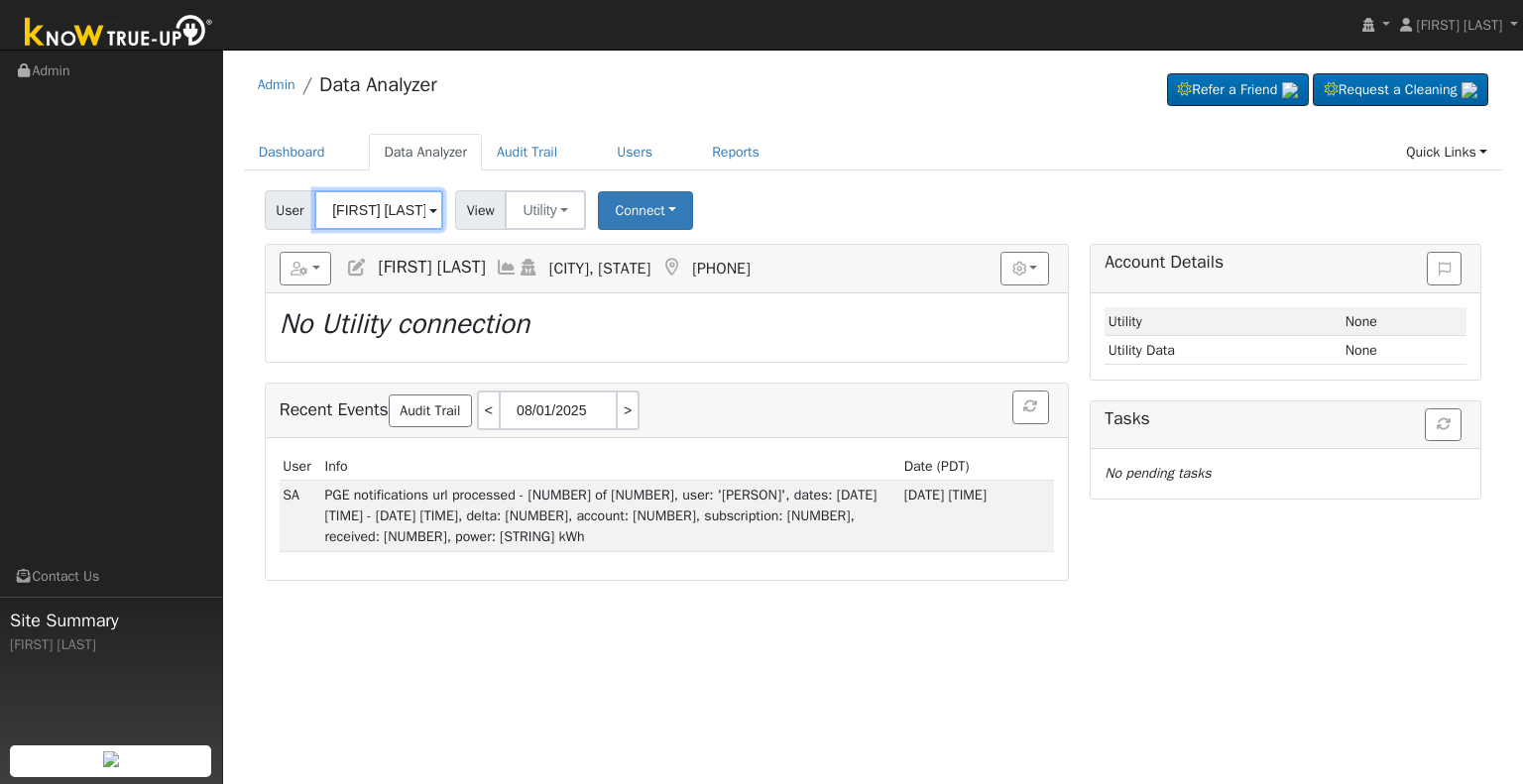 click on "Jeff Williams" at bounding box center [379, 210] 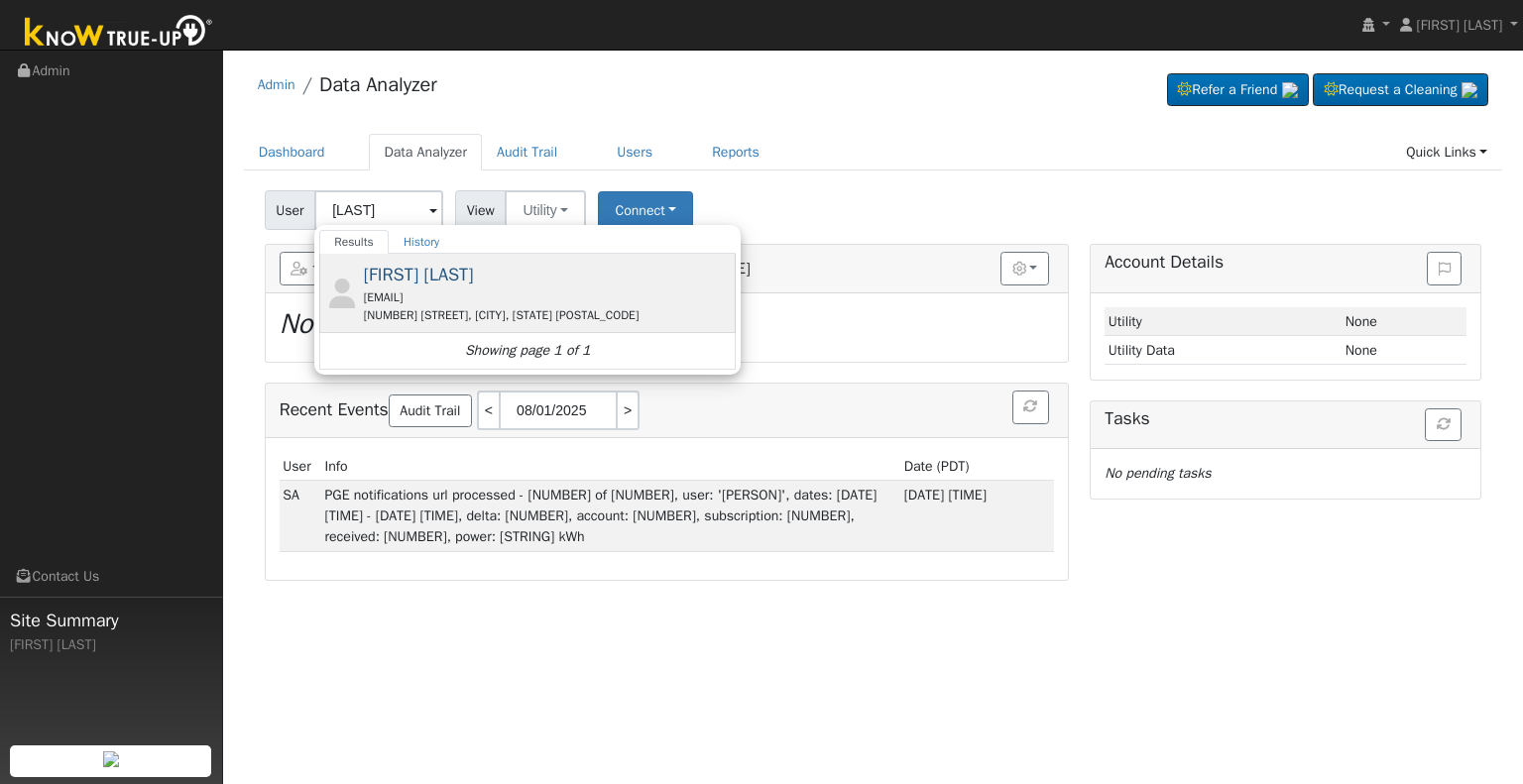 click on "emilyo_20032003@yahoo.com" at bounding box center [547, 297] 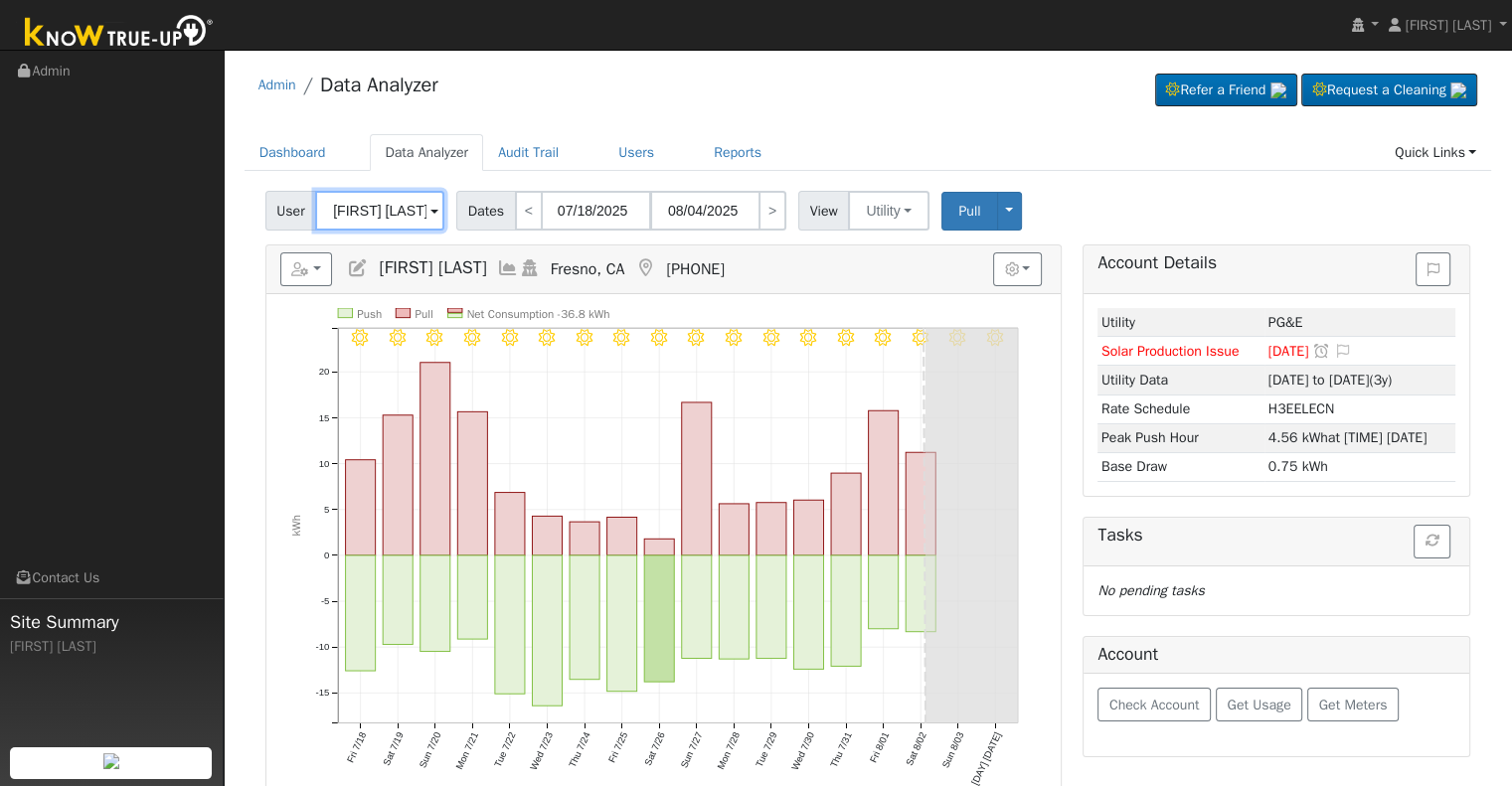 click on "Courtney Okerson" at bounding box center (380, 211) 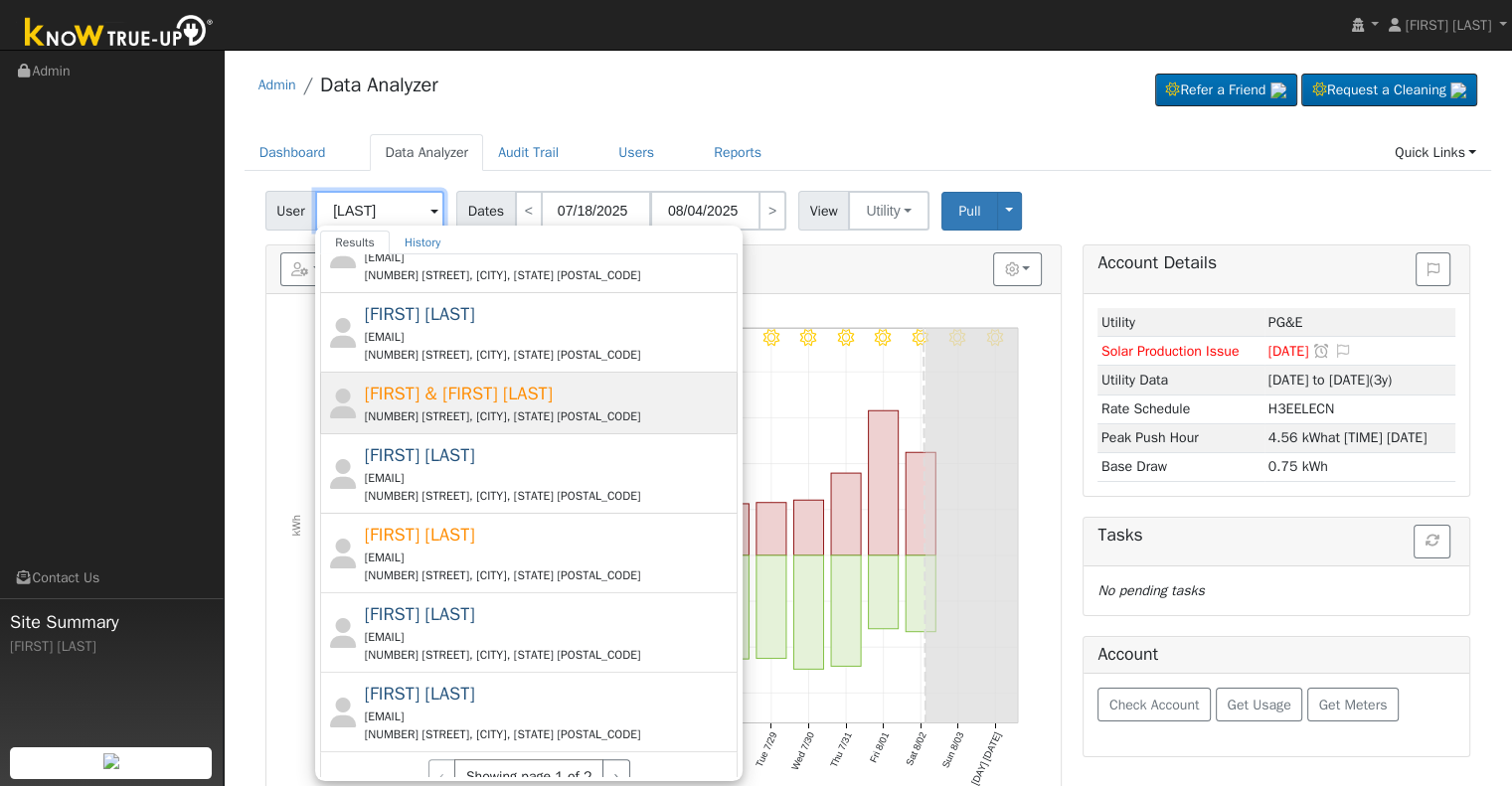 scroll, scrollTop: 662, scrollLeft: 0, axis: vertical 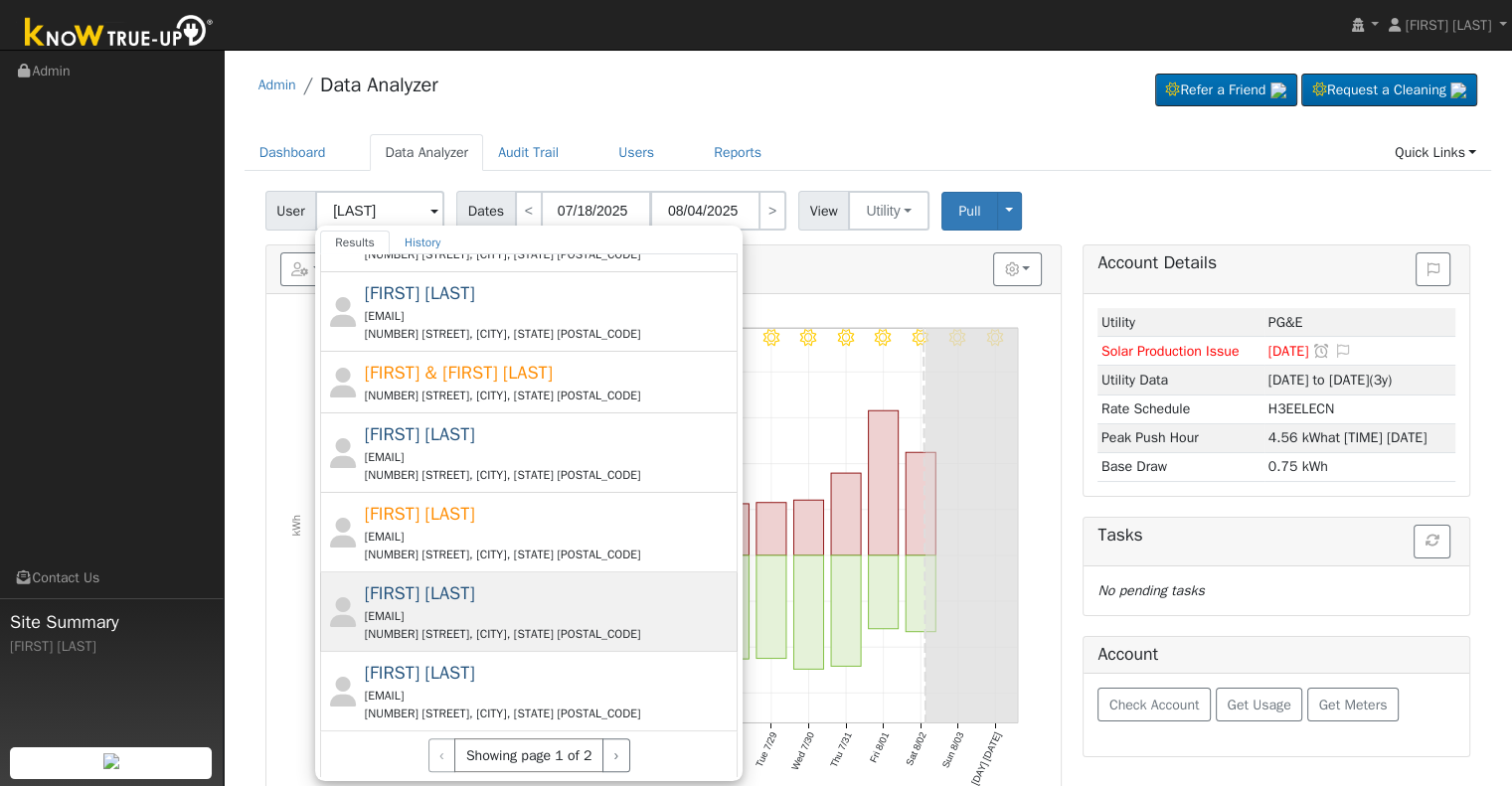 click on "Ray Cooper coop8476@comcast.net 9250 South Buttonwillow Avenue, Reedley, CA 93654" at bounding box center (549, 611) 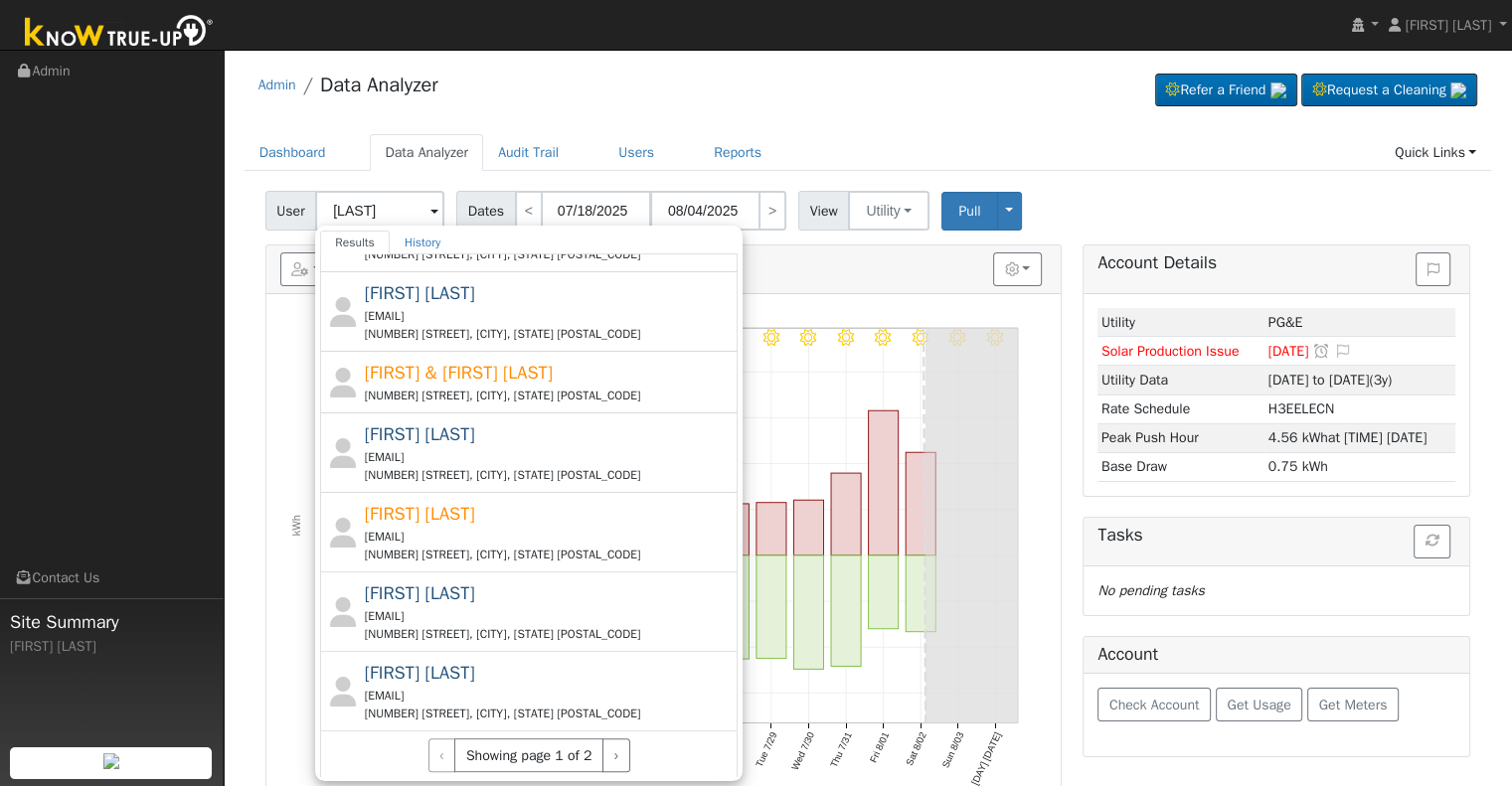 type on "Ray Cooper" 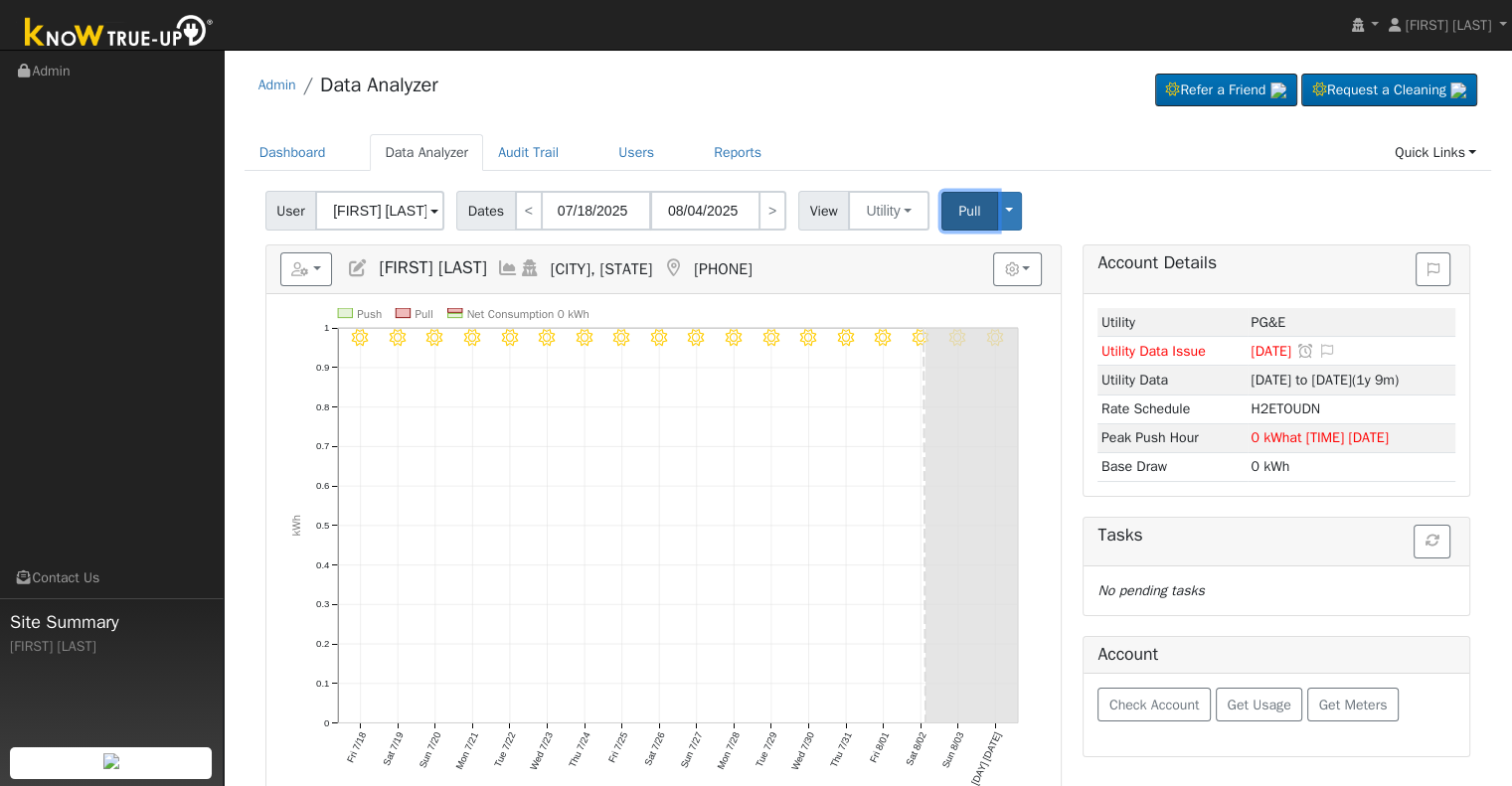 click on "Pull" at bounding box center [969, 211] 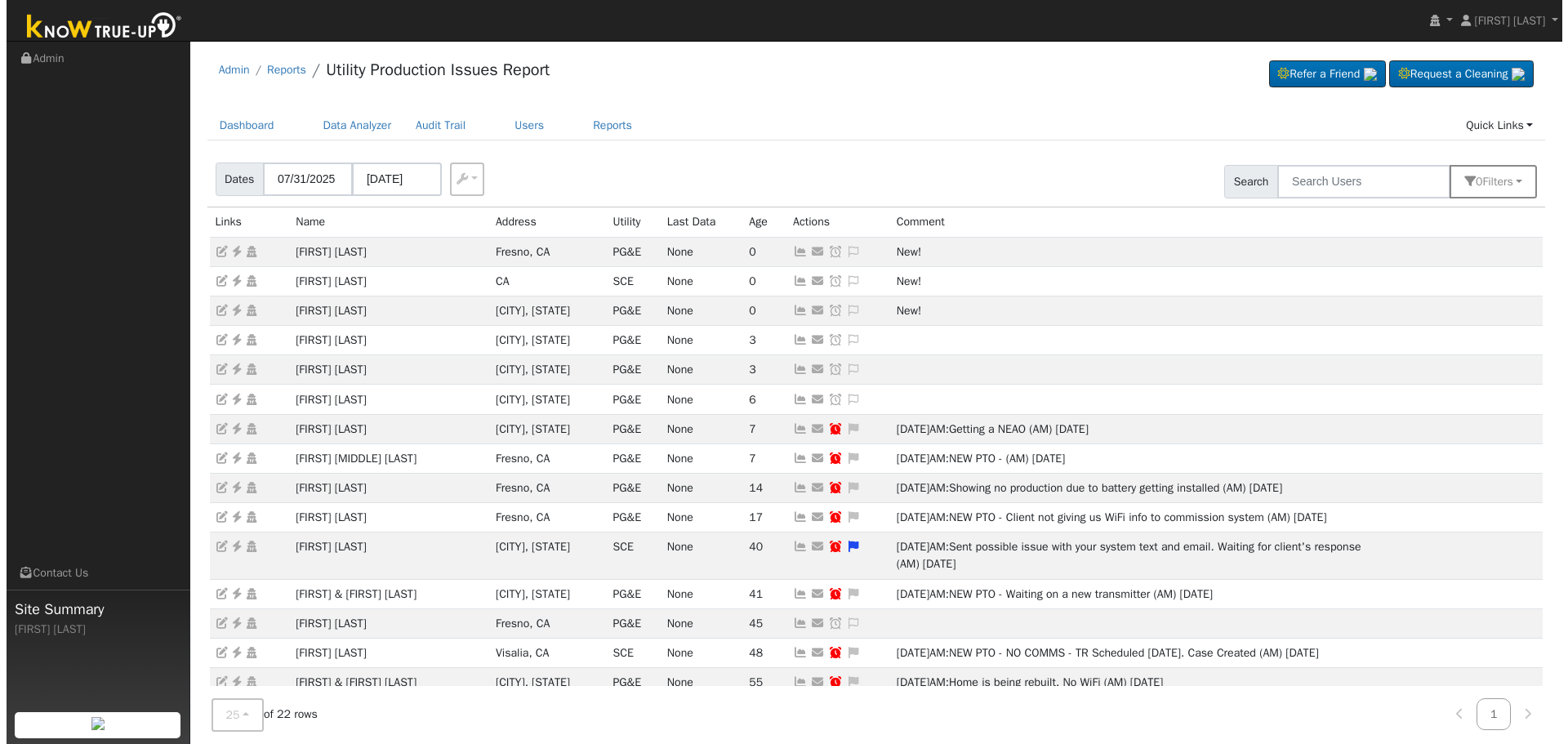 scroll, scrollTop: 0, scrollLeft: 0, axis: both 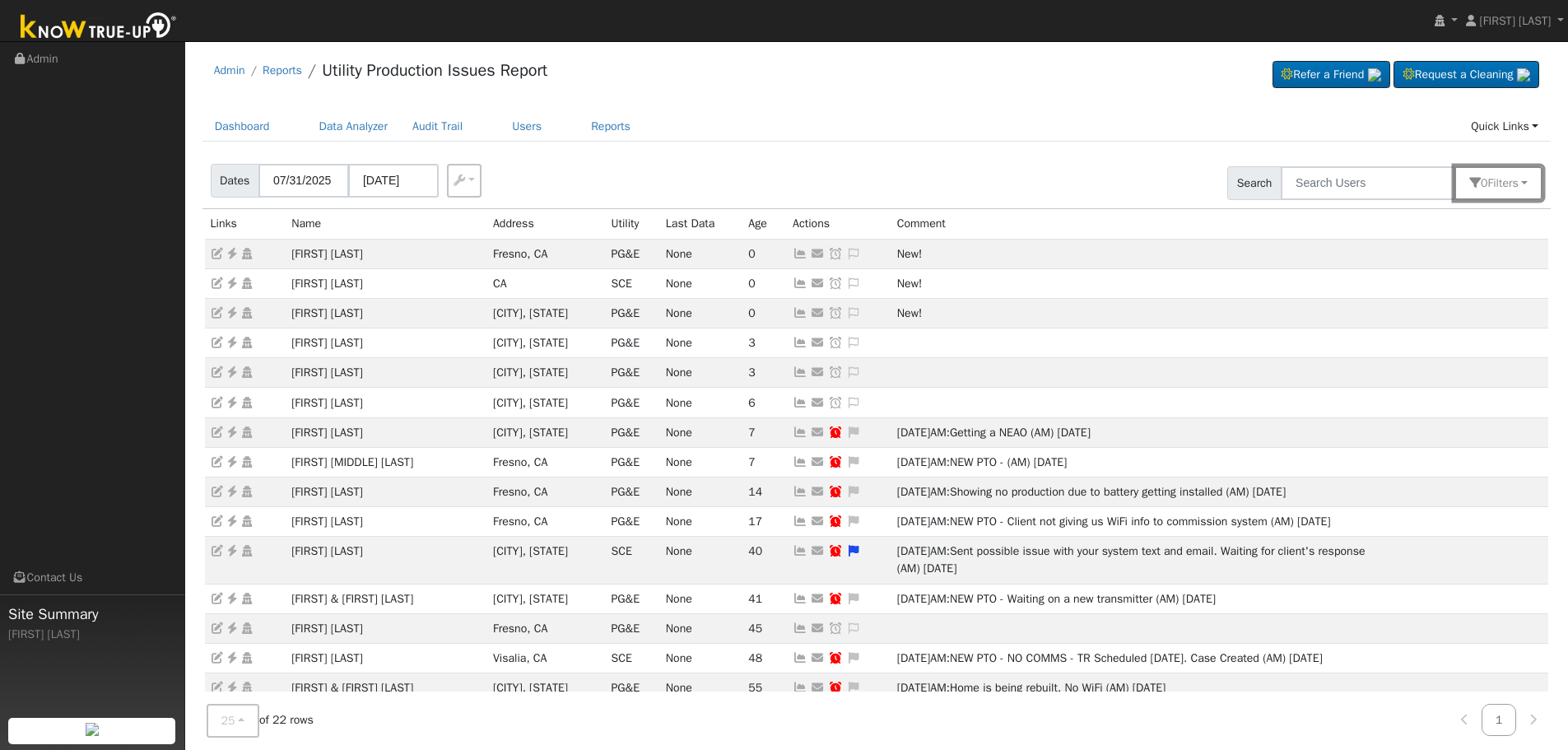 click on "Filter s" at bounding box center [1502, 183] 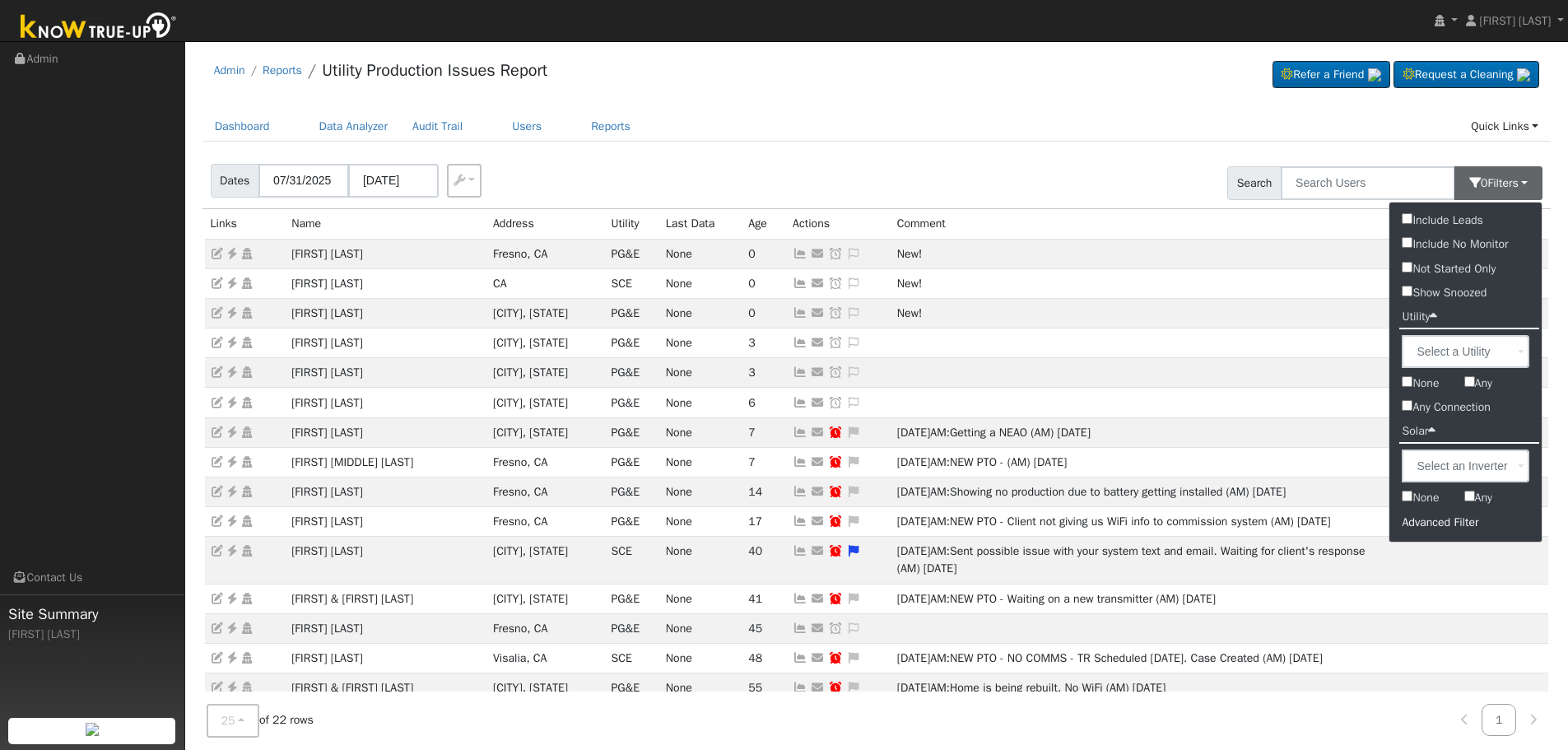 click on "Advanced Filter" at bounding box center [1465, 522] 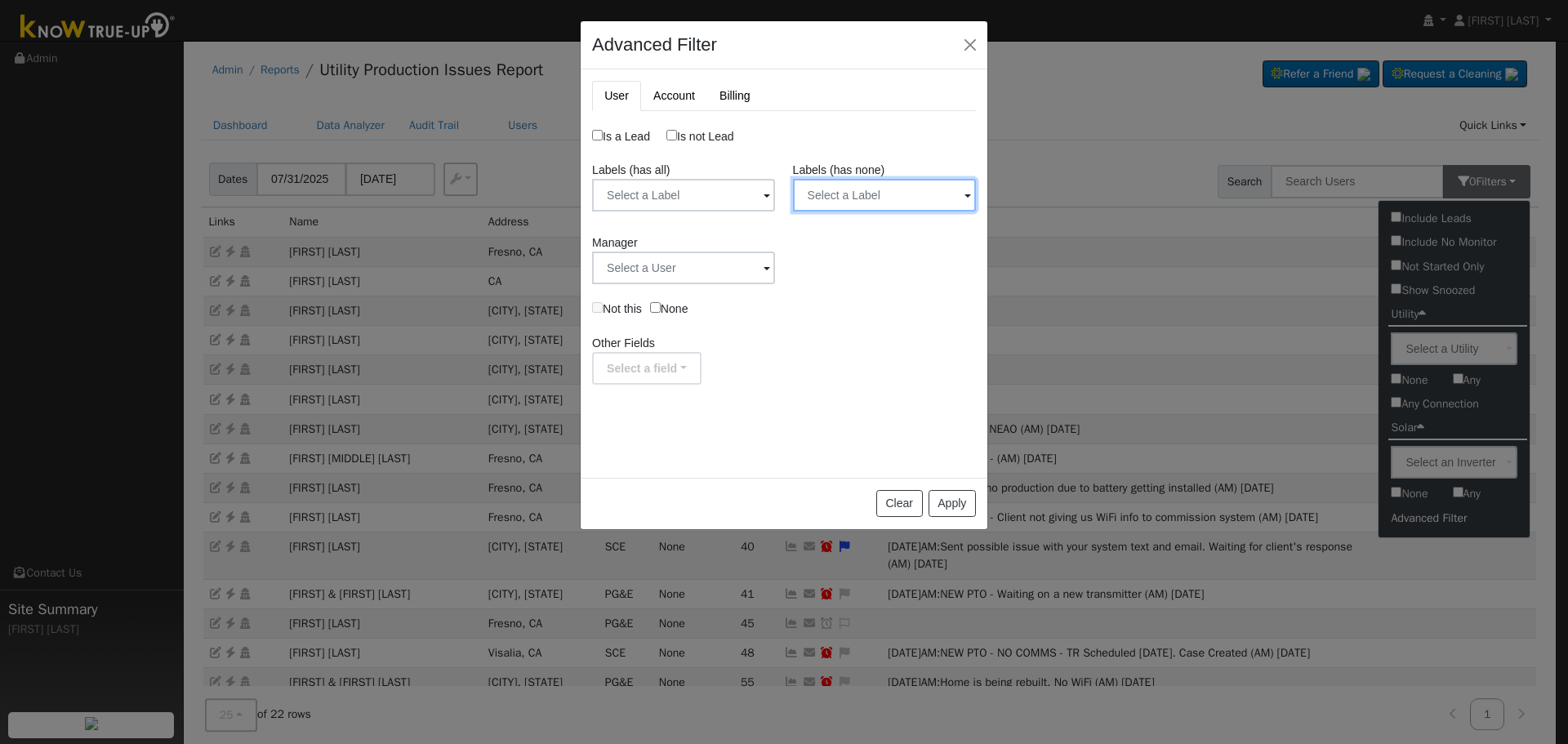 click at bounding box center (684, 195) 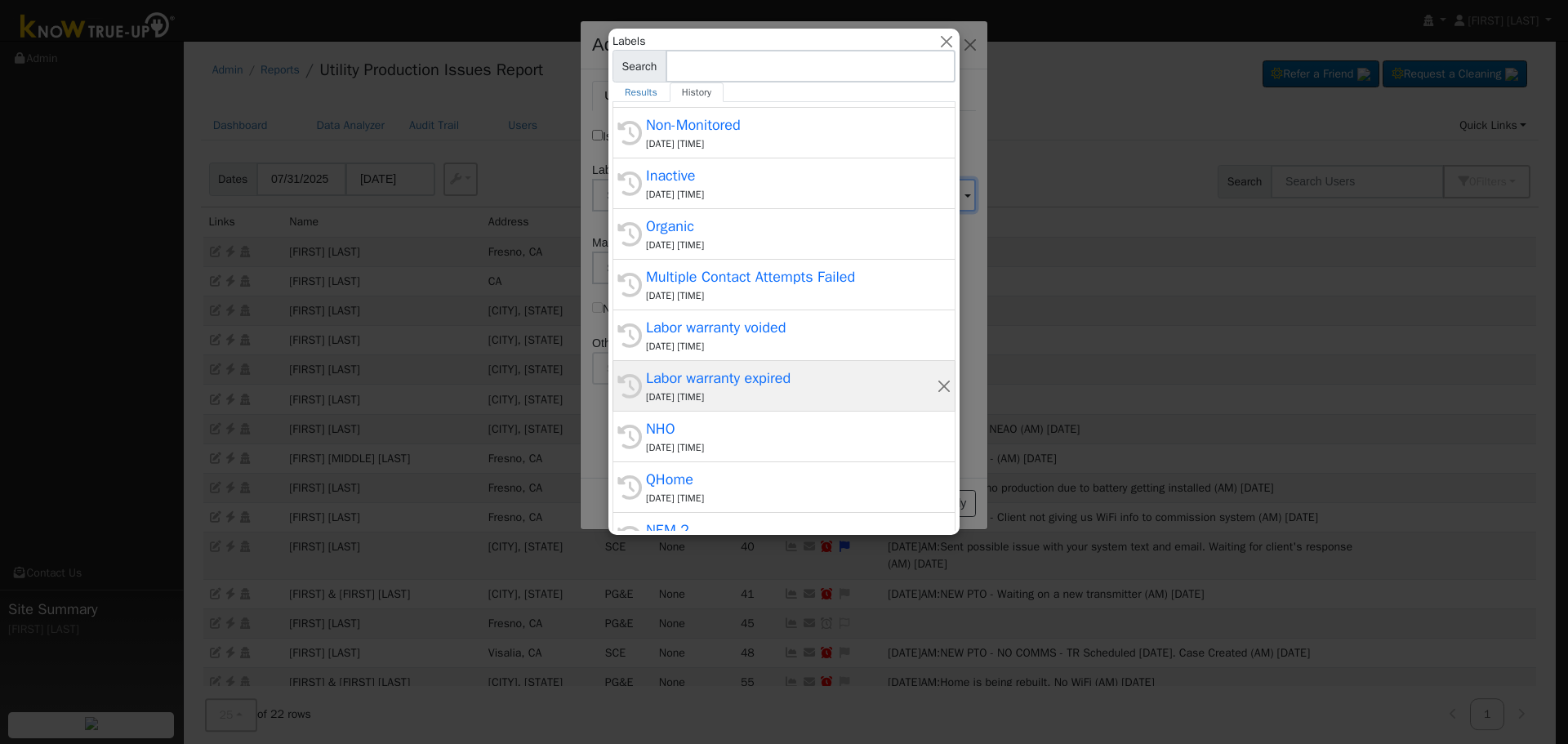 scroll, scrollTop: 327, scrollLeft: 0, axis: vertical 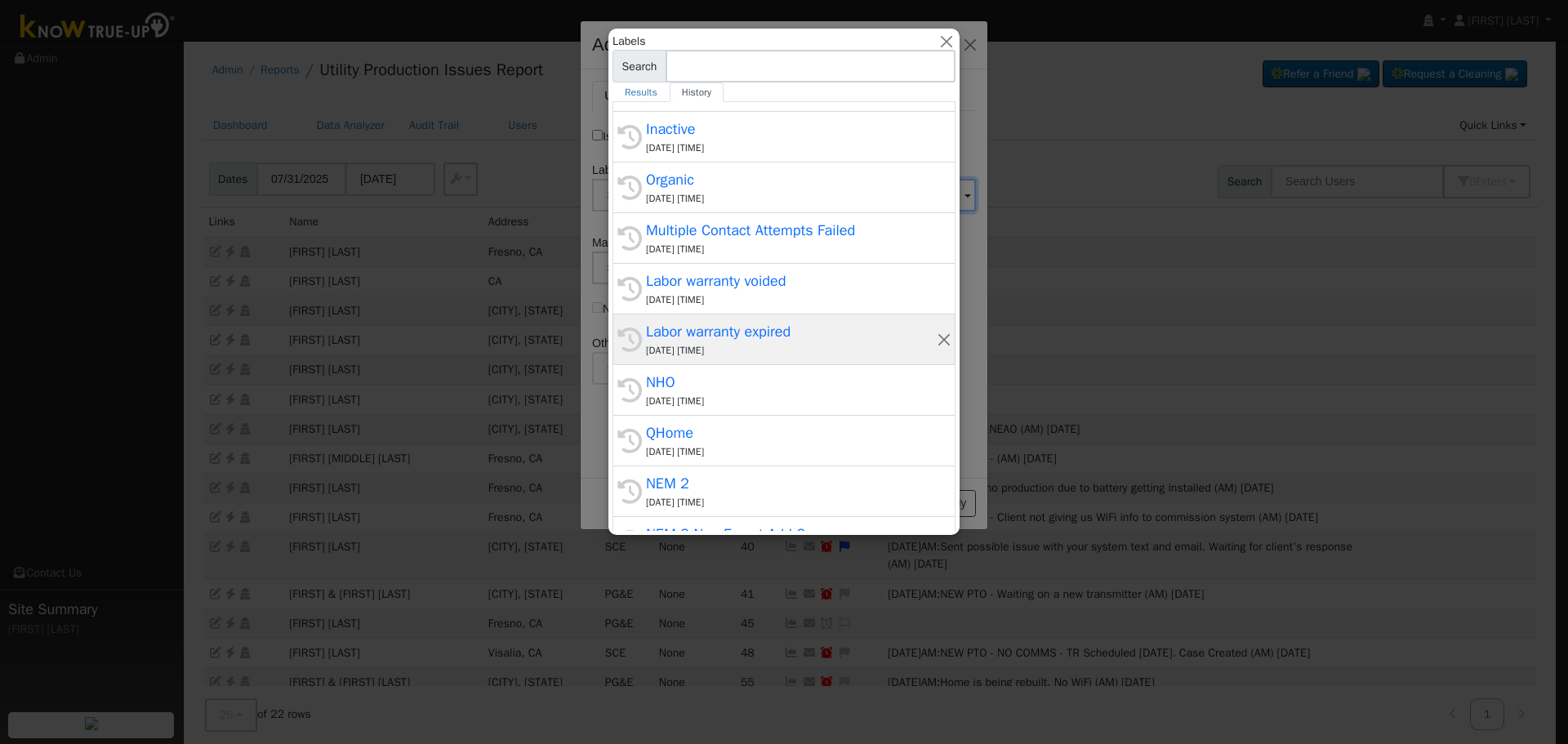 click on "[DATE] [TIME]" at bounding box center [791, 350] 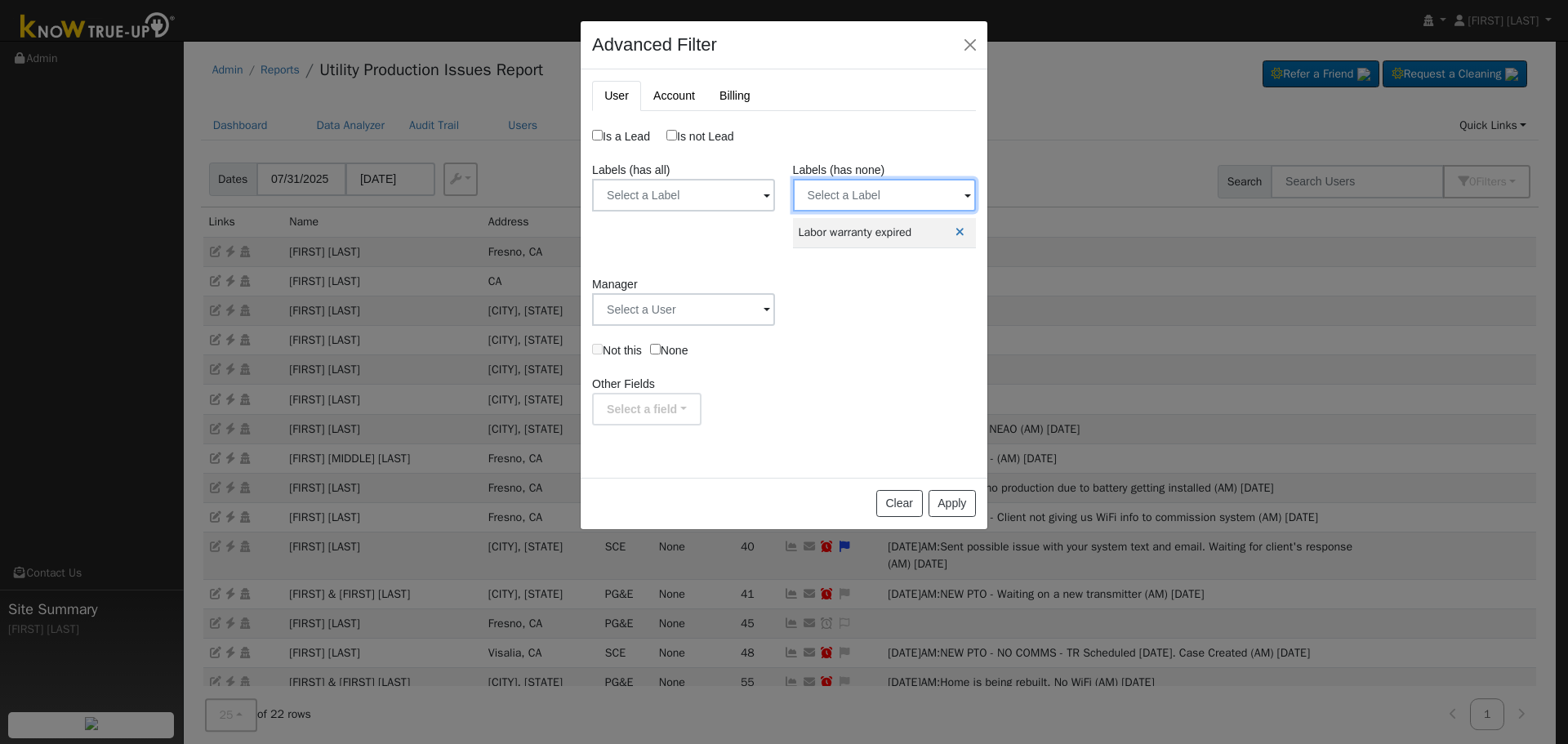 click at bounding box center (684, 195) 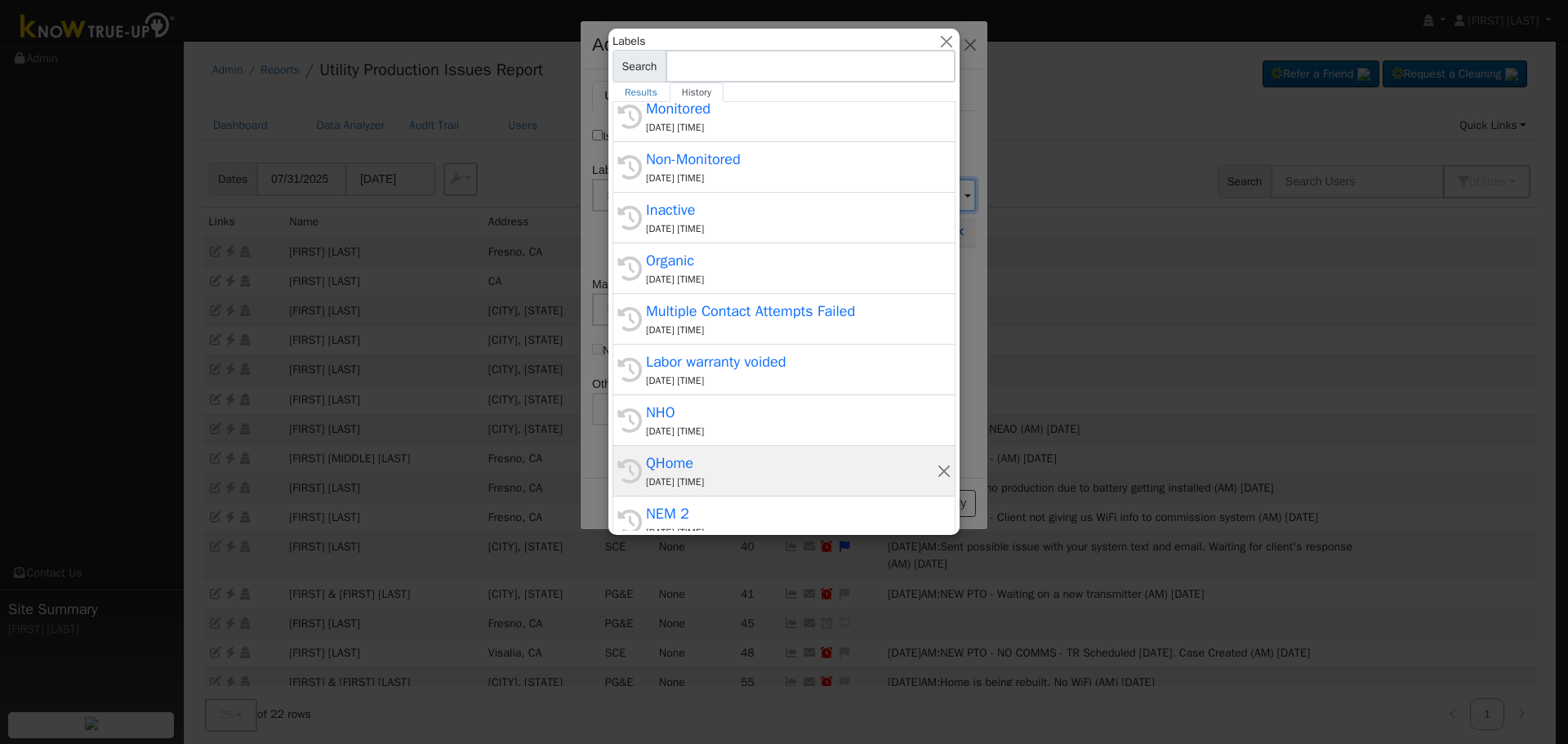 scroll, scrollTop: 408, scrollLeft: 0, axis: vertical 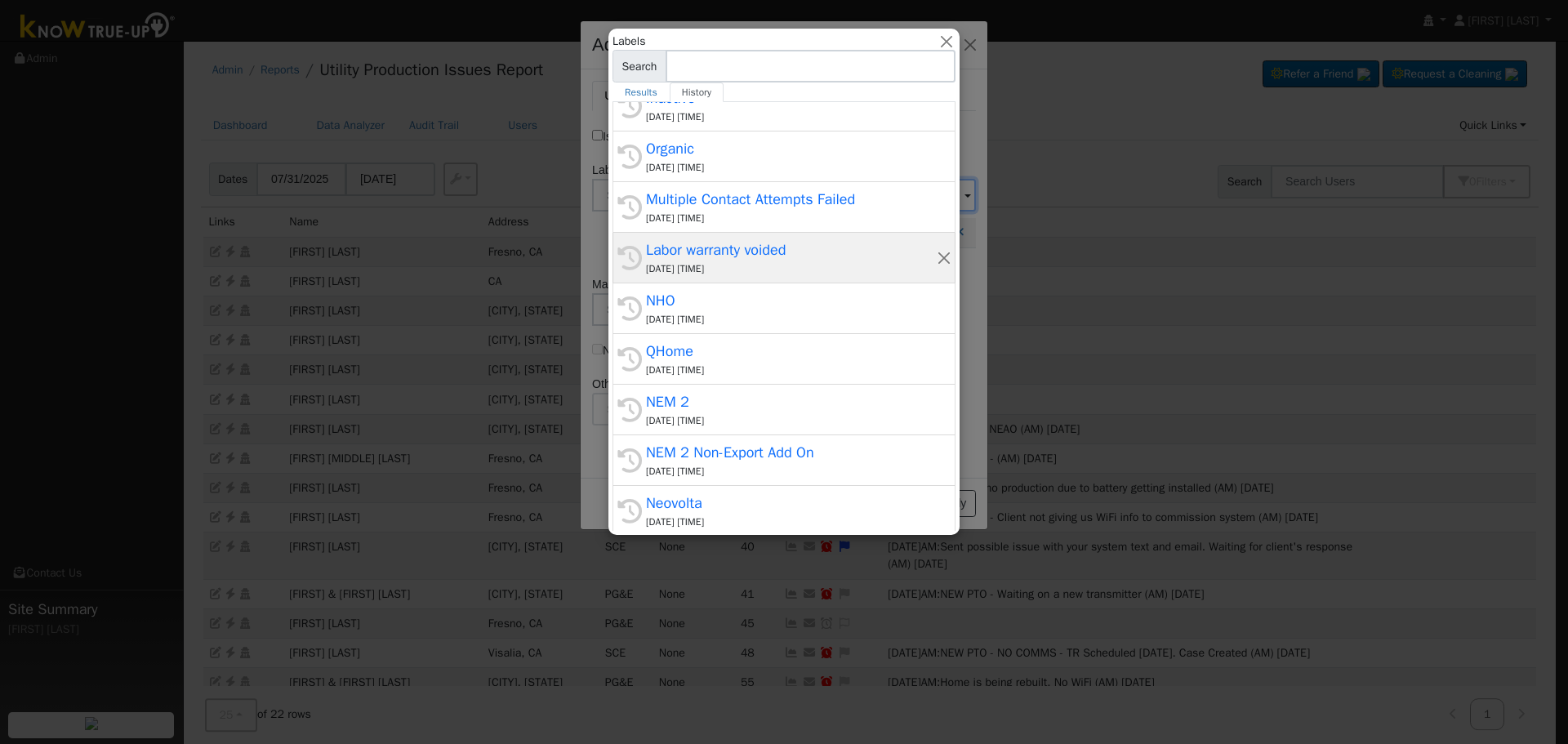 click on "Labor warranty voided" at bounding box center [791, 250] 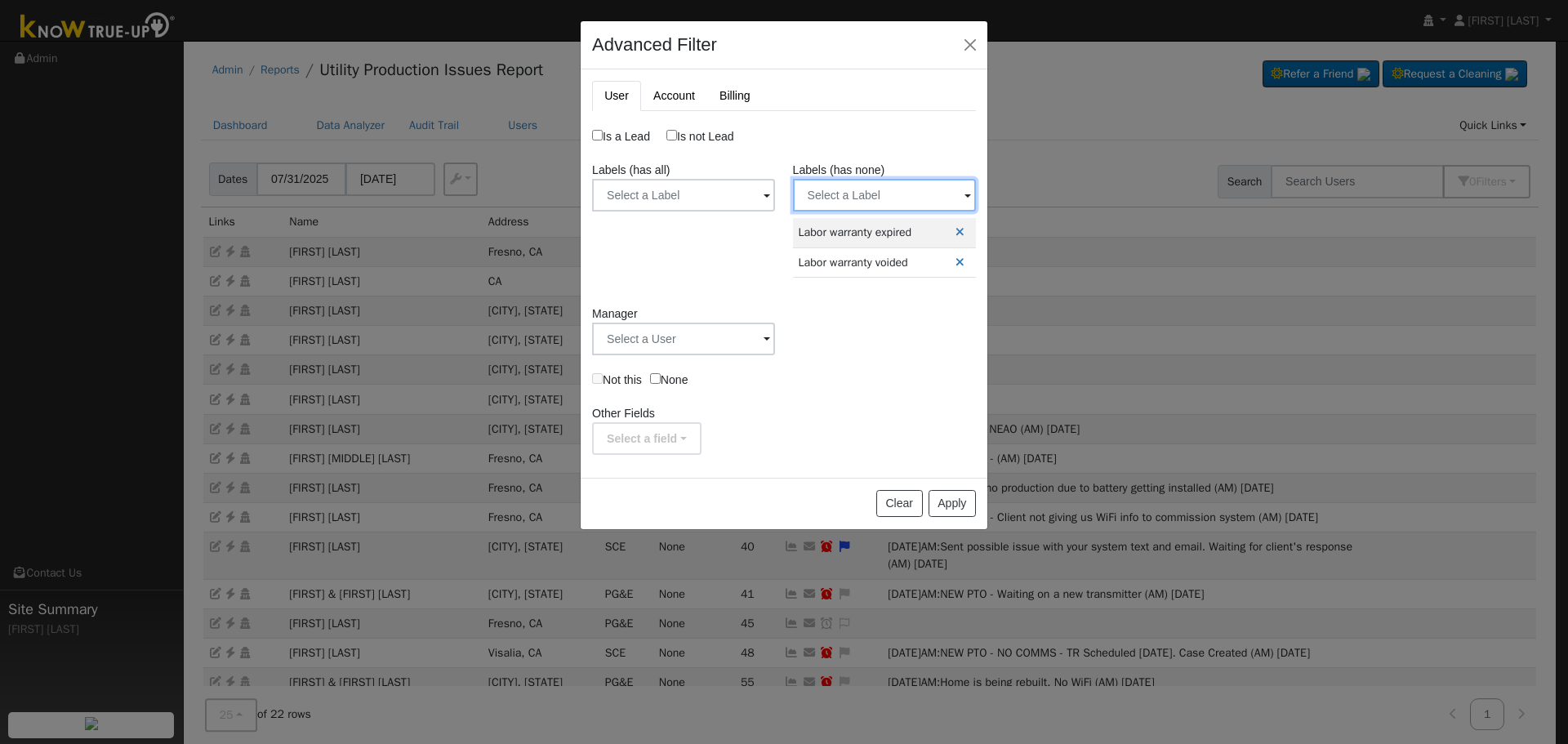 click at bounding box center (684, 195) 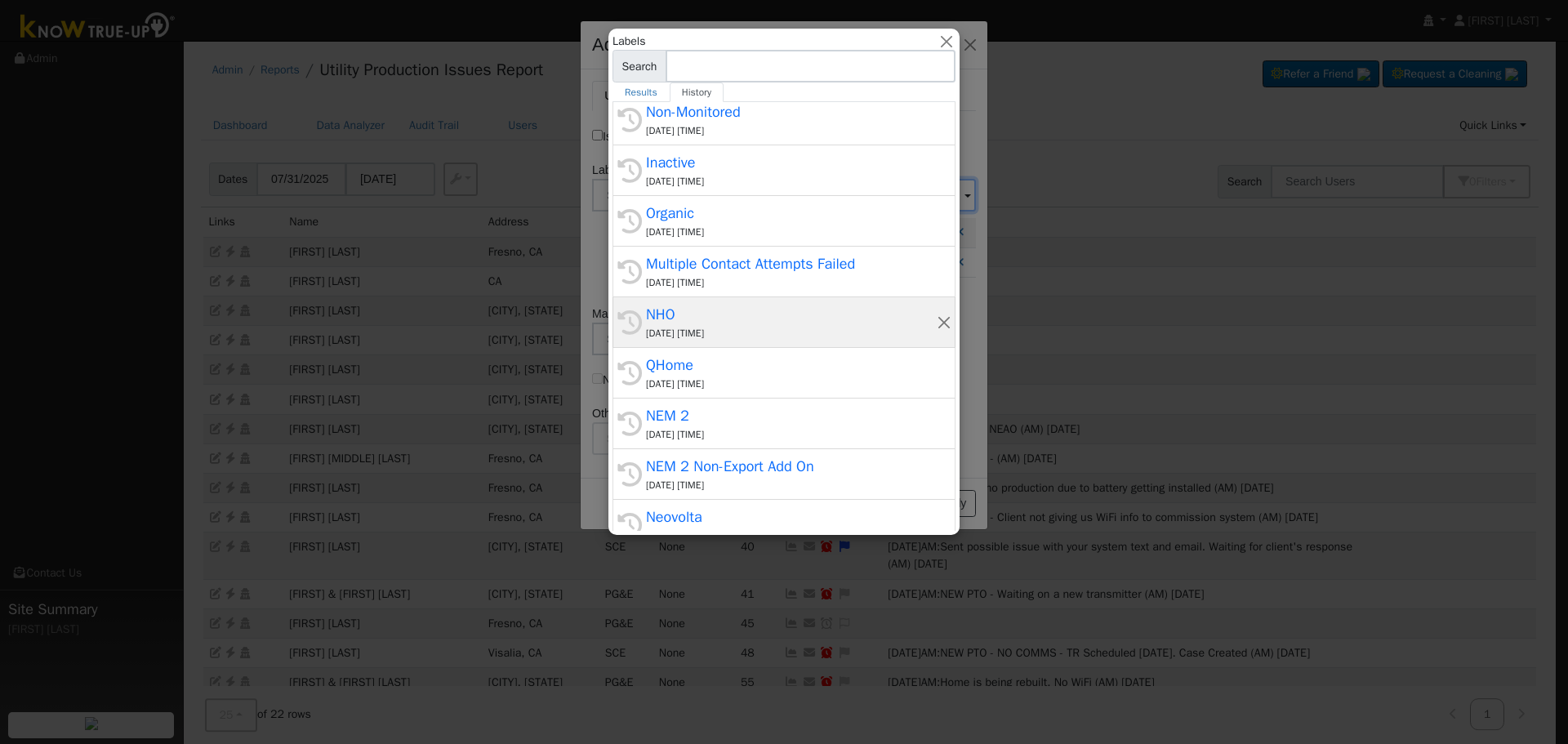 scroll, scrollTop: 408, scrollLeft: 0, axis: vertical 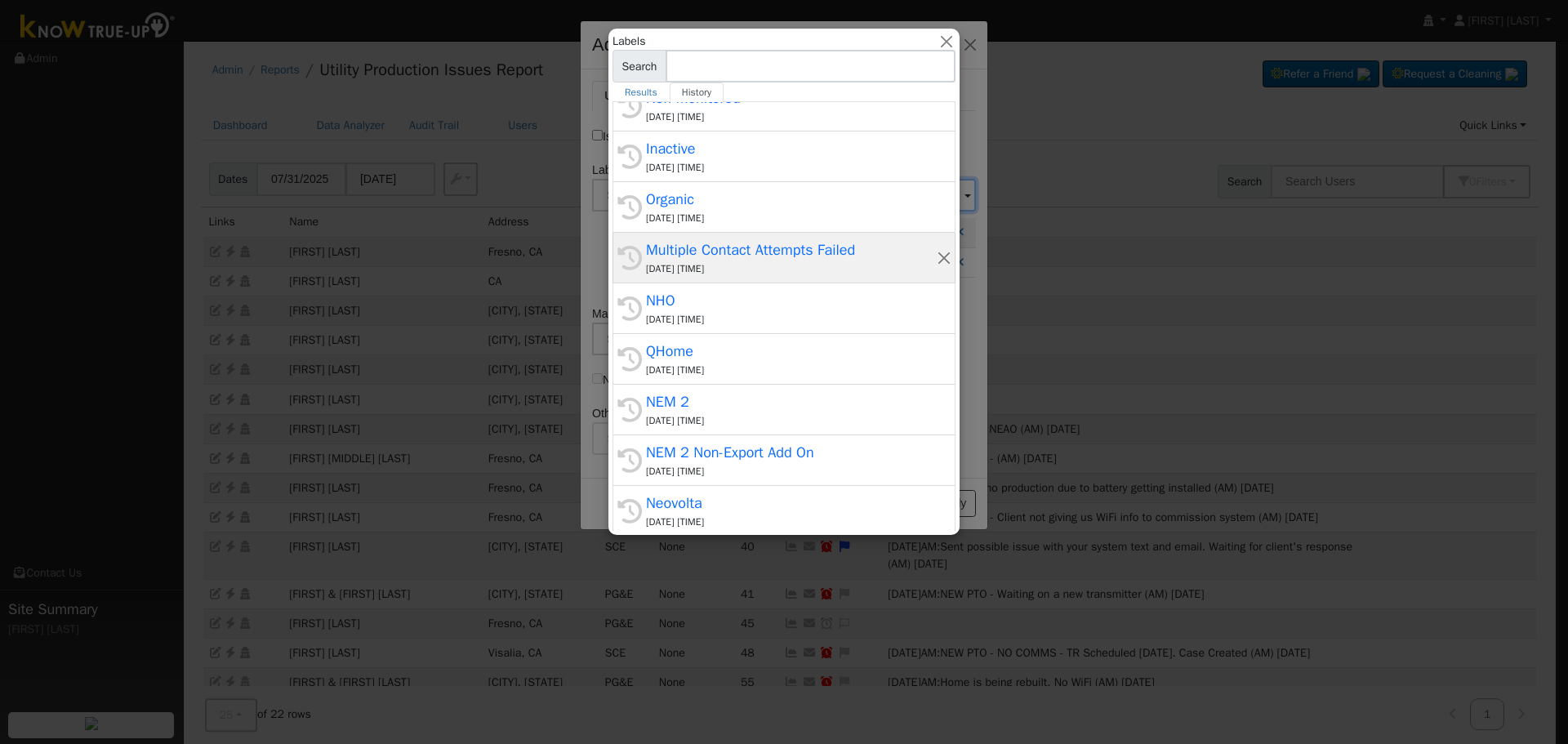 click on "[DATE] [TIME]" at bounding box center [791, 269] 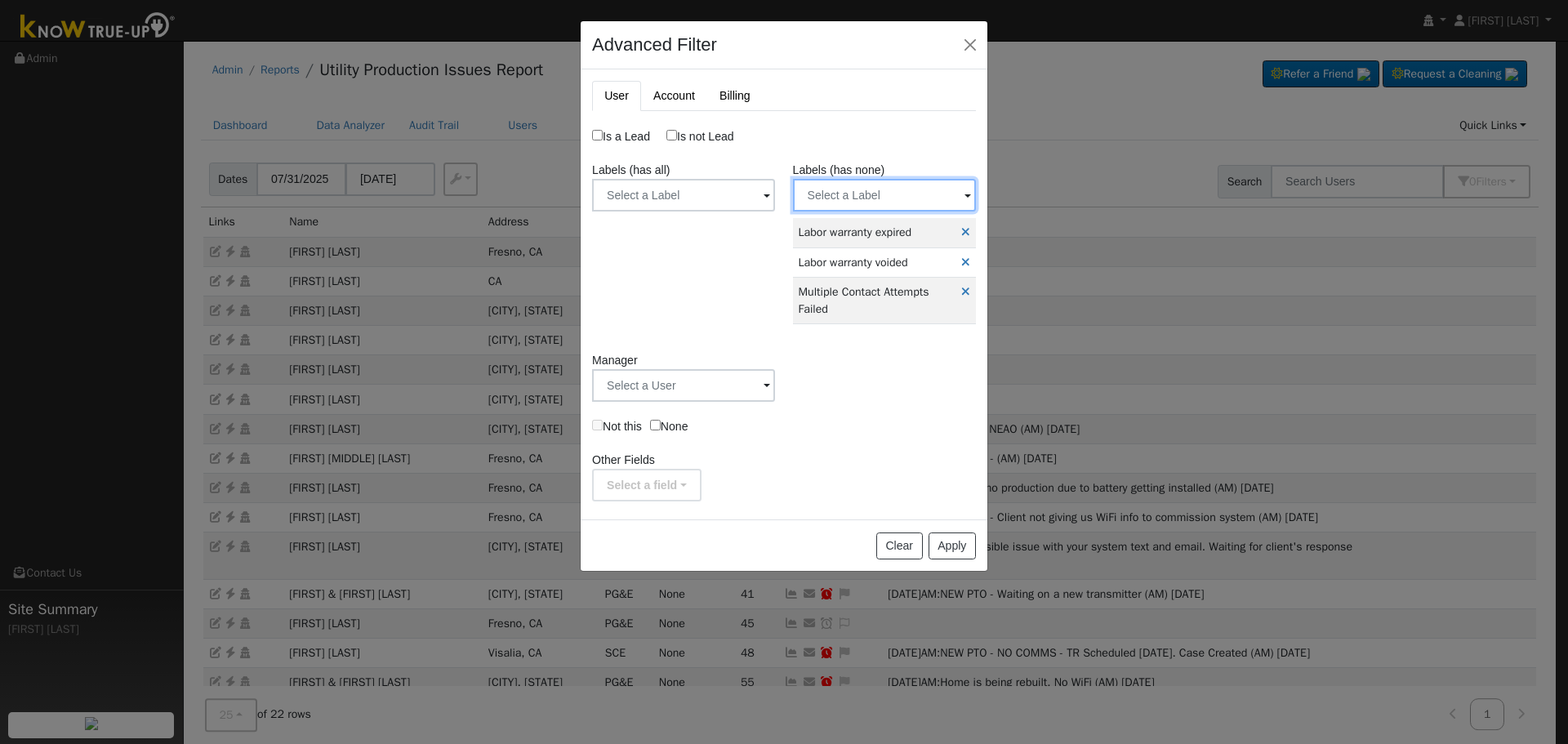click at bounding box center (684, 195) 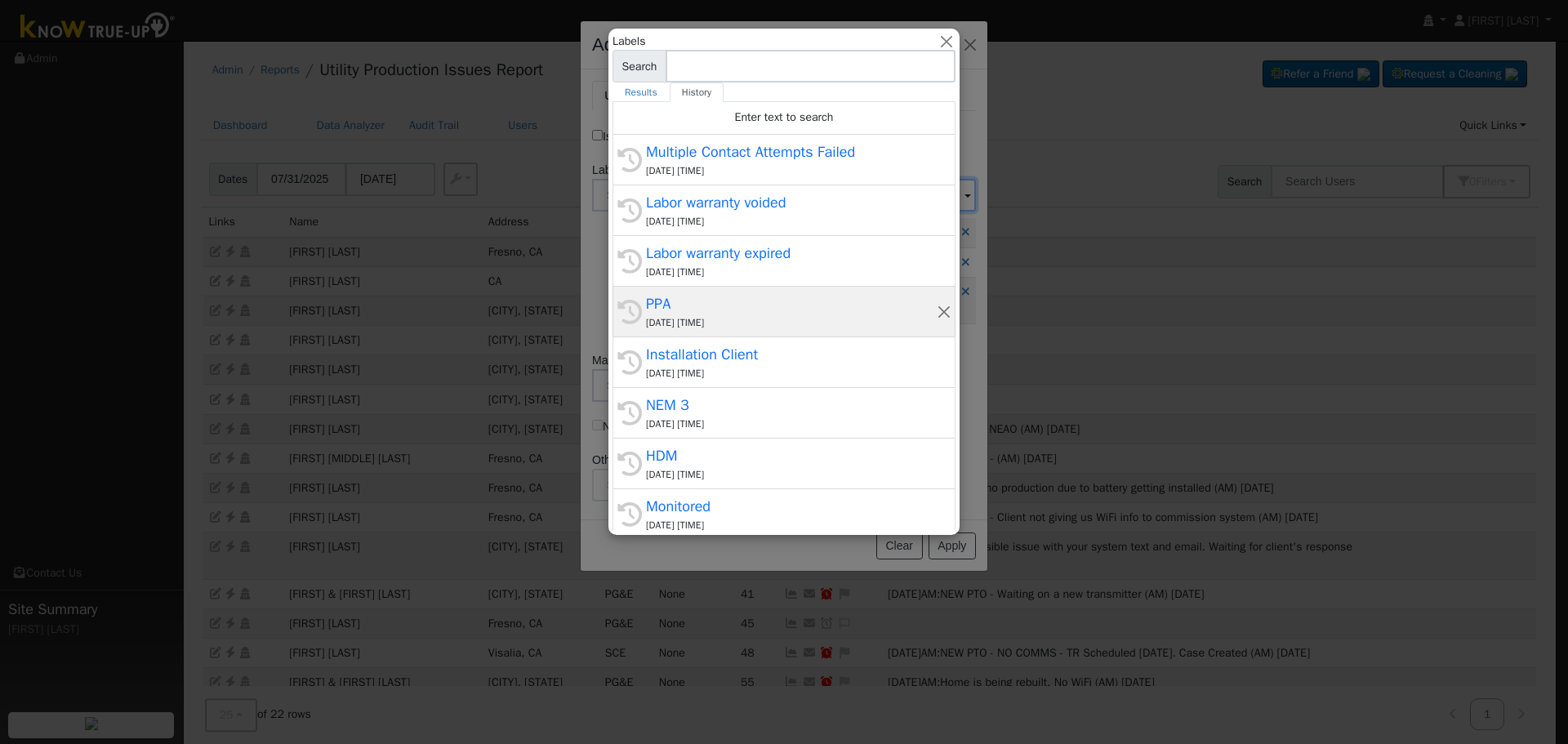 click on "PPA" at bounding box center (791, 304) 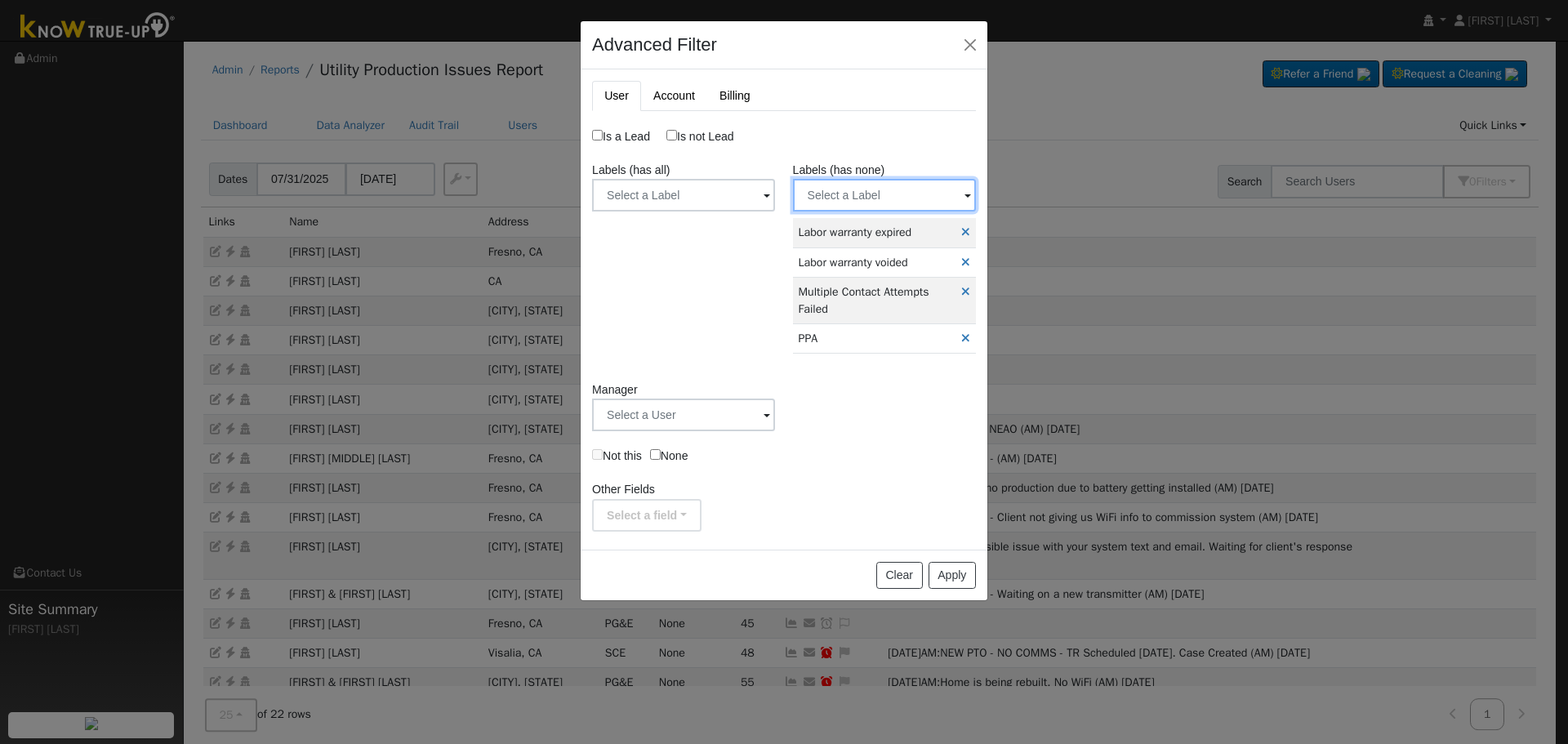 click at bounding box center [684, 195] 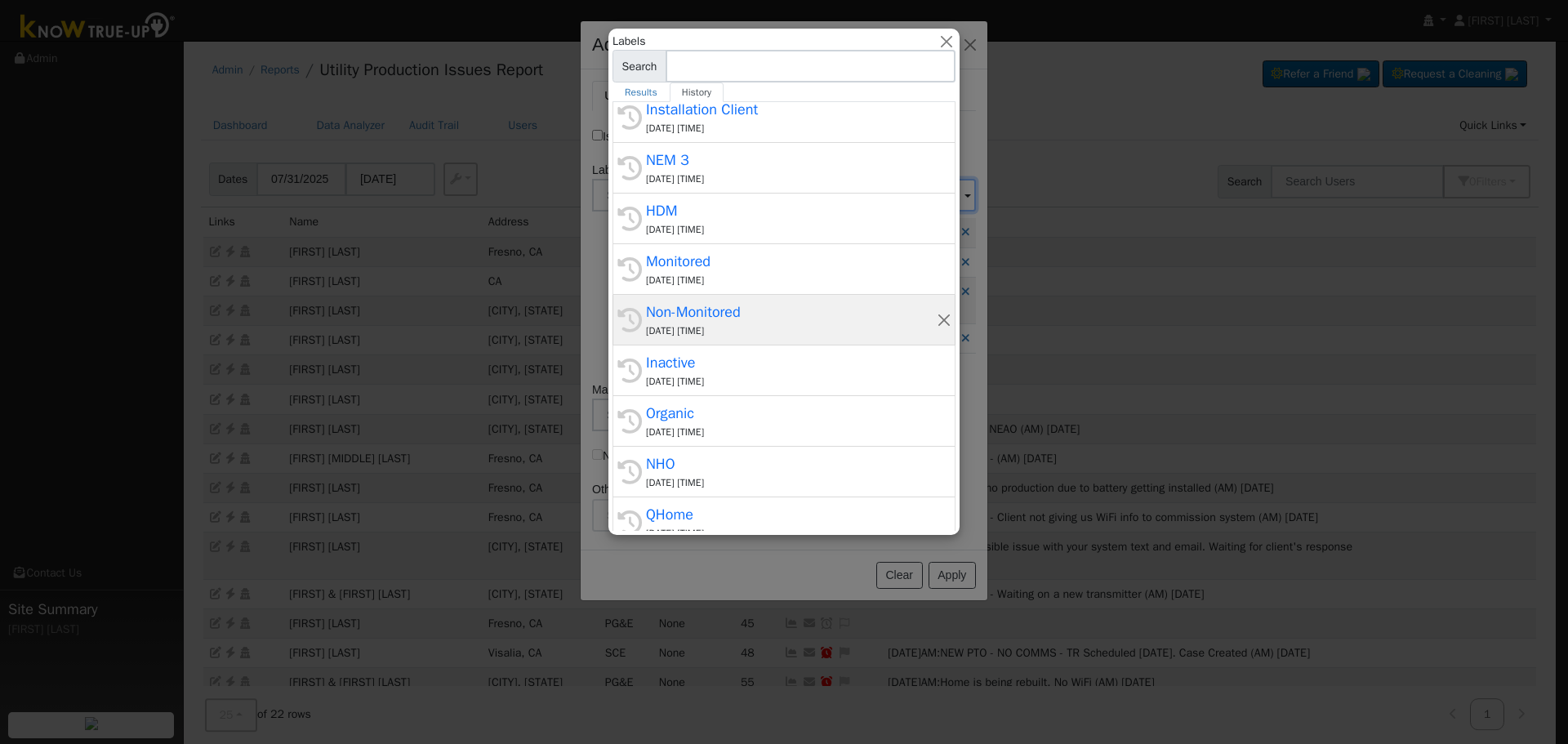 scroll, scrollTop: 327, scrollLeft: 0, axis: vertical 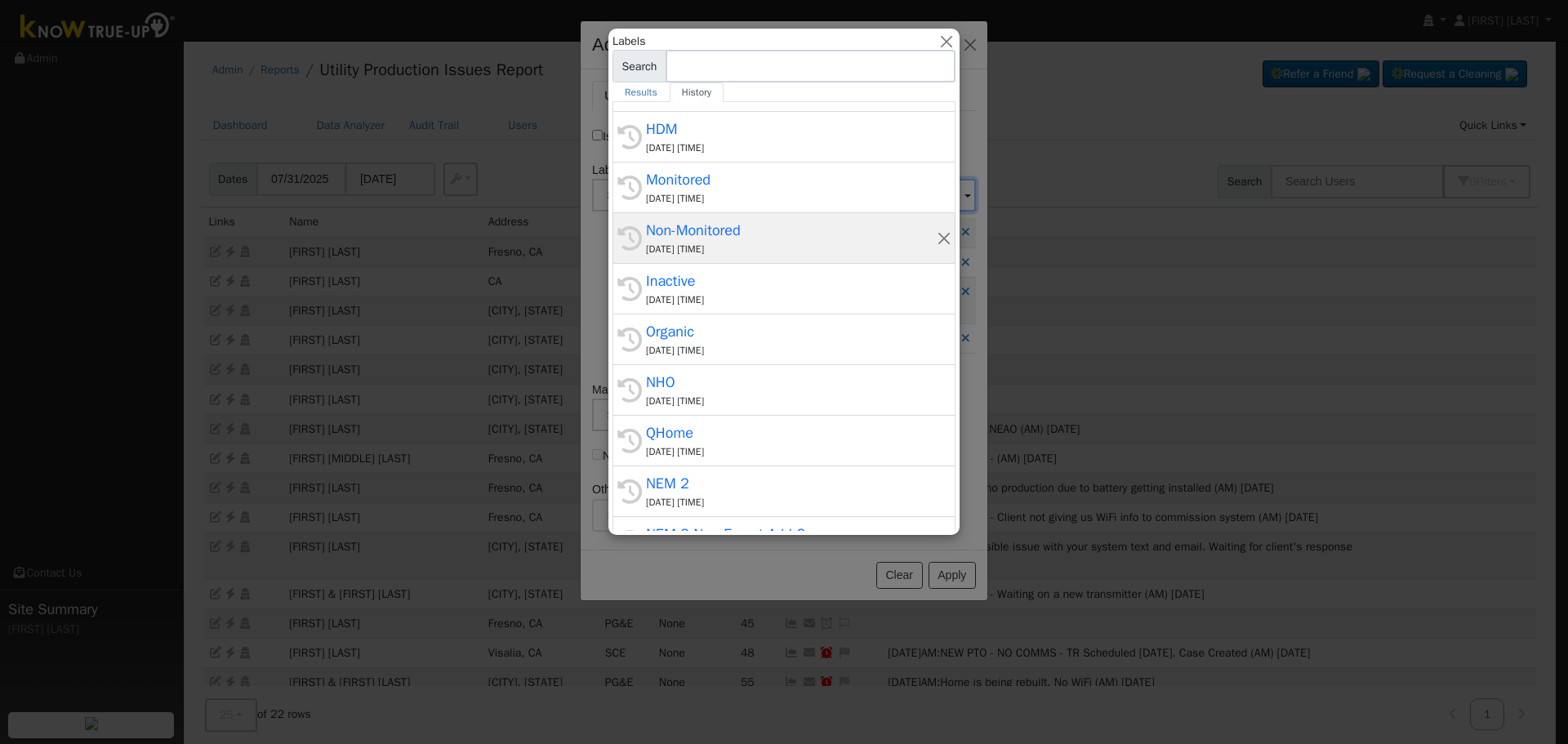 click on "[DATE] [TIME]" at bounding box center (791, 249) 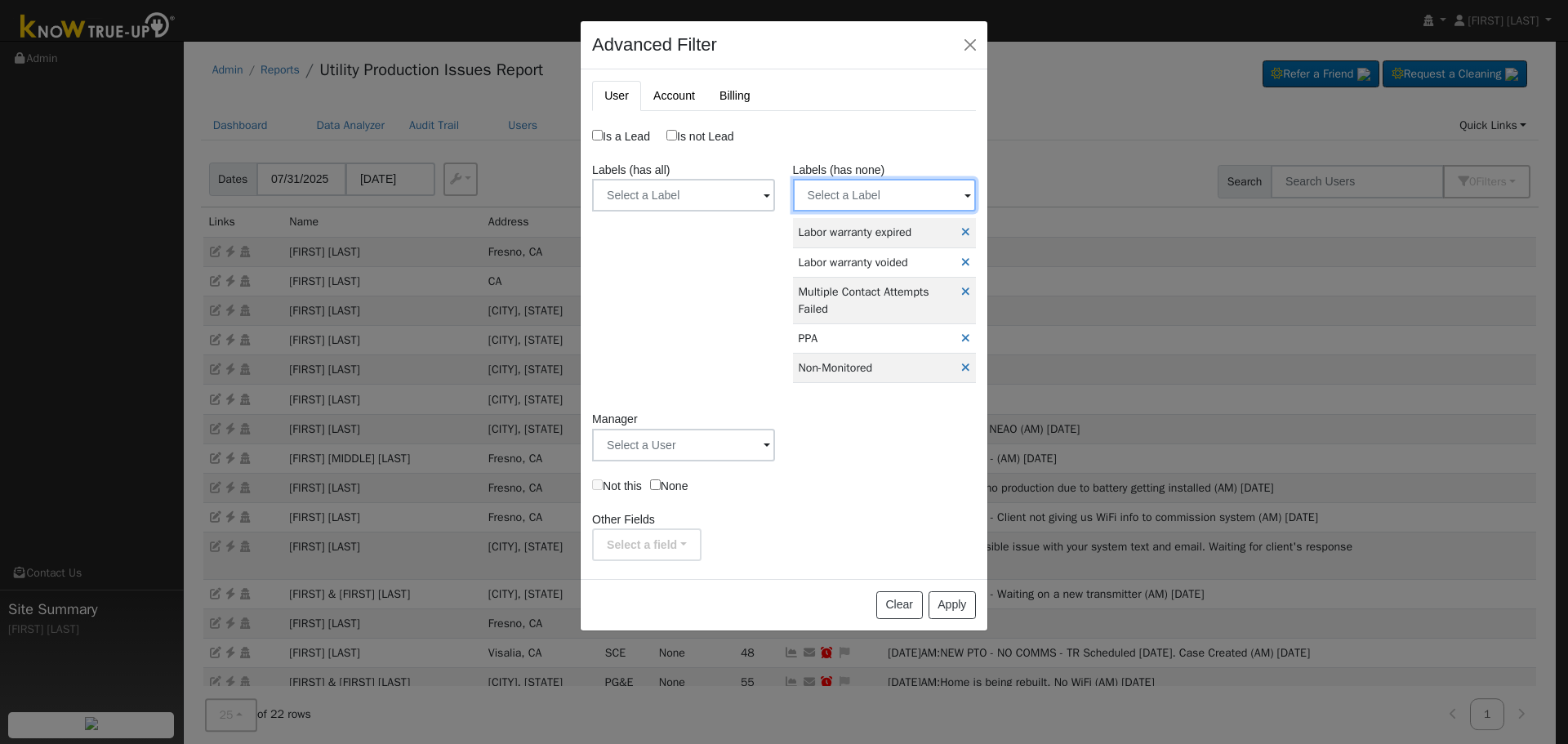 drag, startPoint x: 880, startPoint y: 195, endPoint x: 879, endPoint y: 208, distance: 13.038405 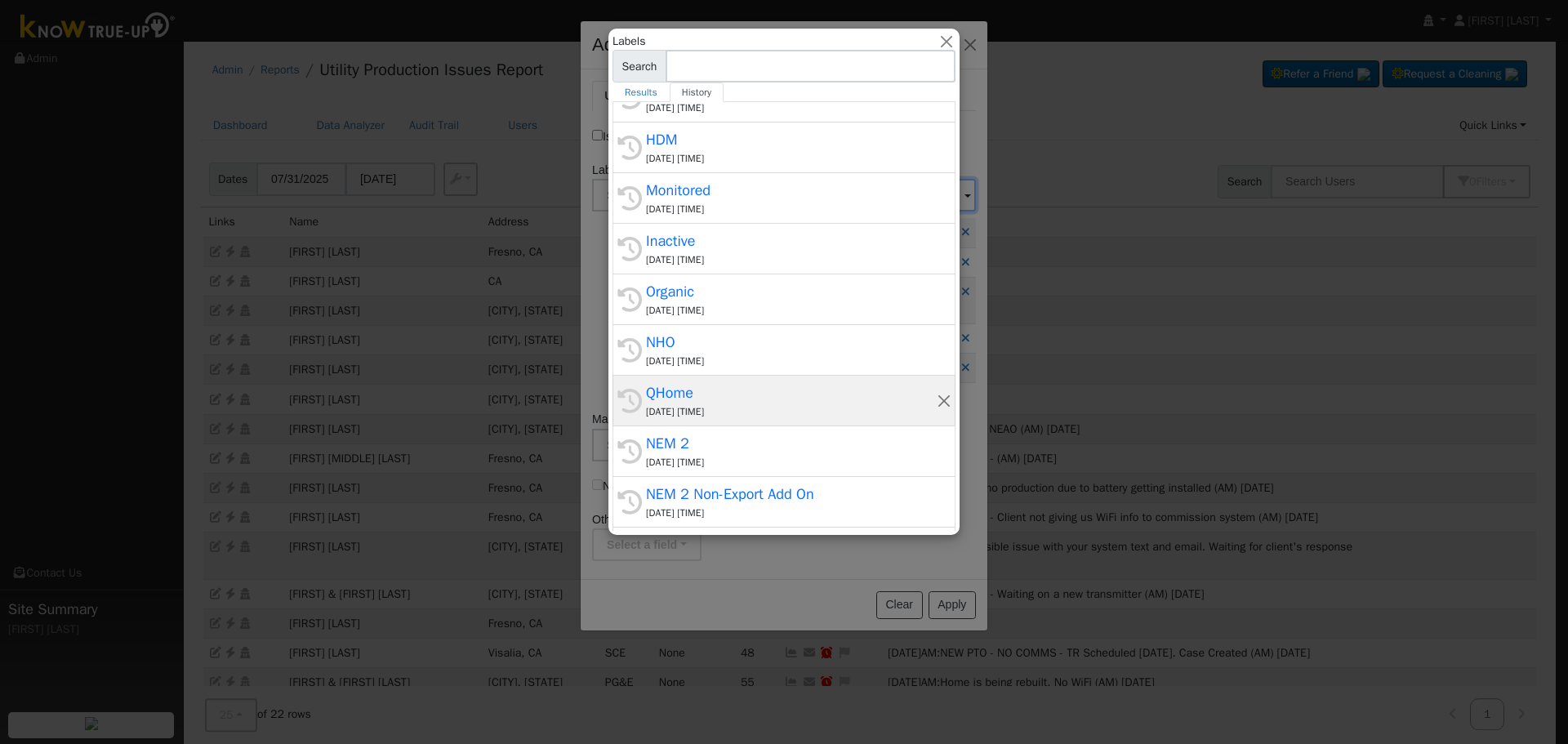 scroll, scrollTop: 408, scrollLeft: 0, axis: vertical 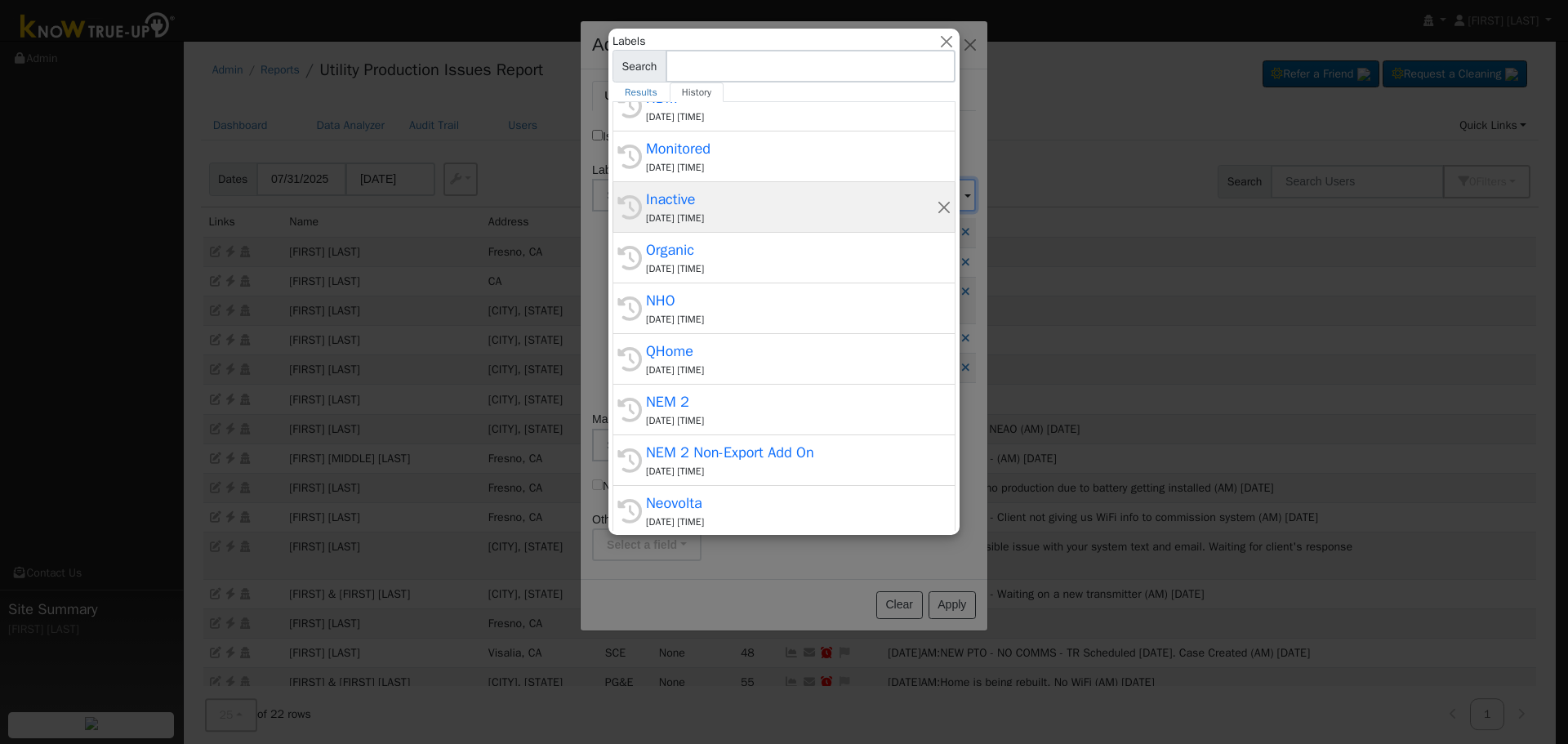 click on "[DATE] [TIME]" at bounding box center [791, 218] 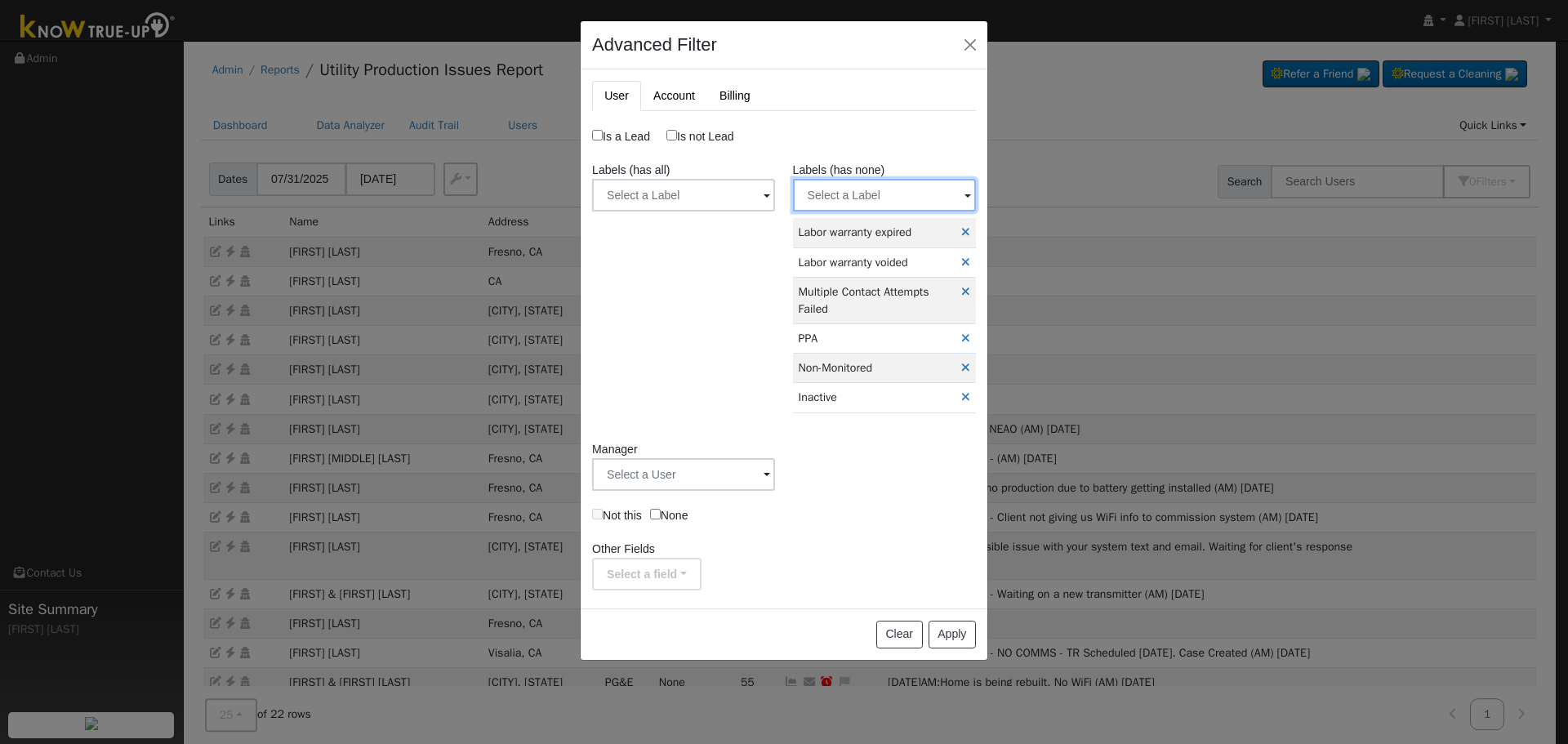 click at bounding box center (684, 195) 